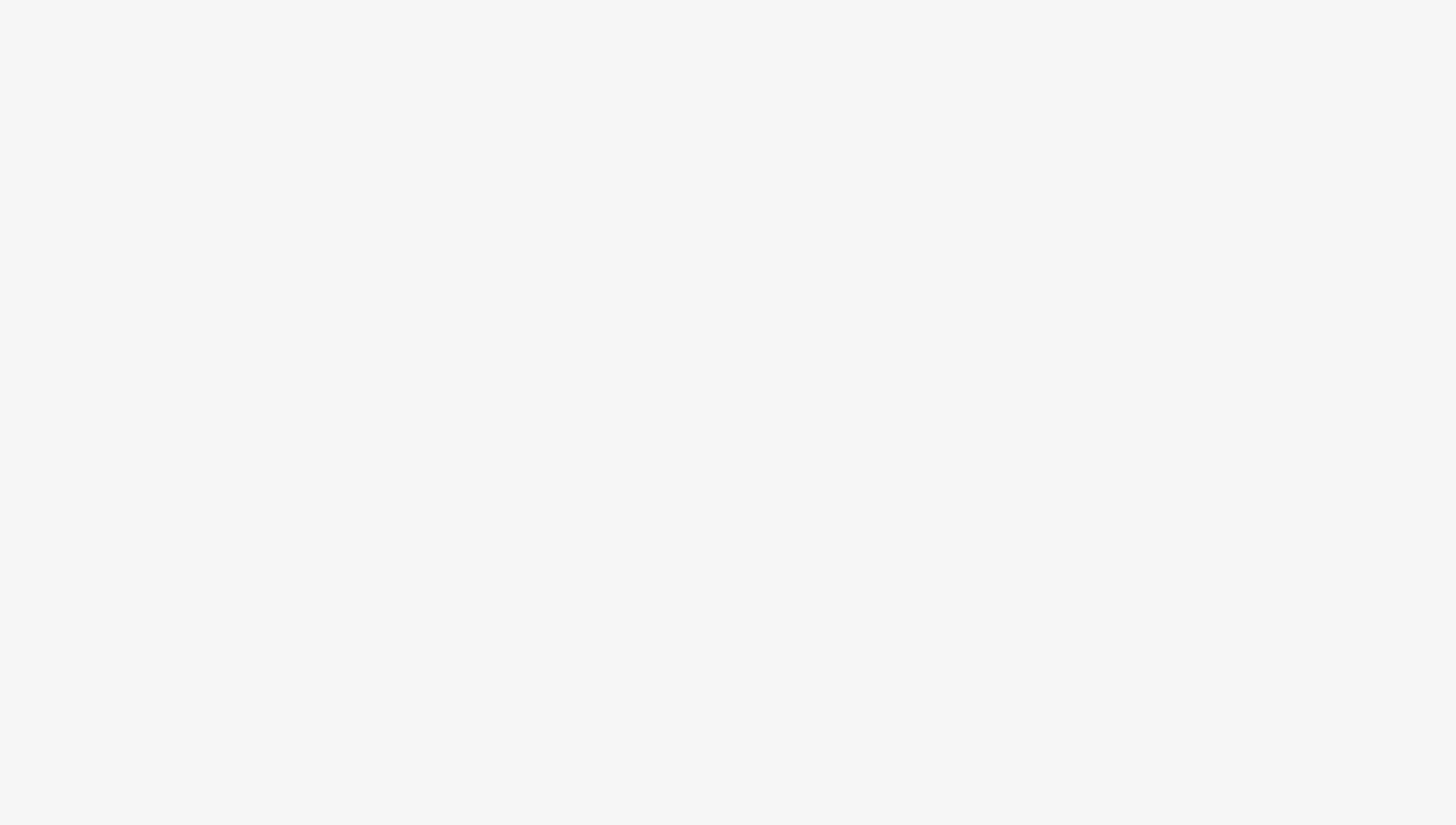 scroll, scrollTop: 0, scrollLeft: 0, axis: both 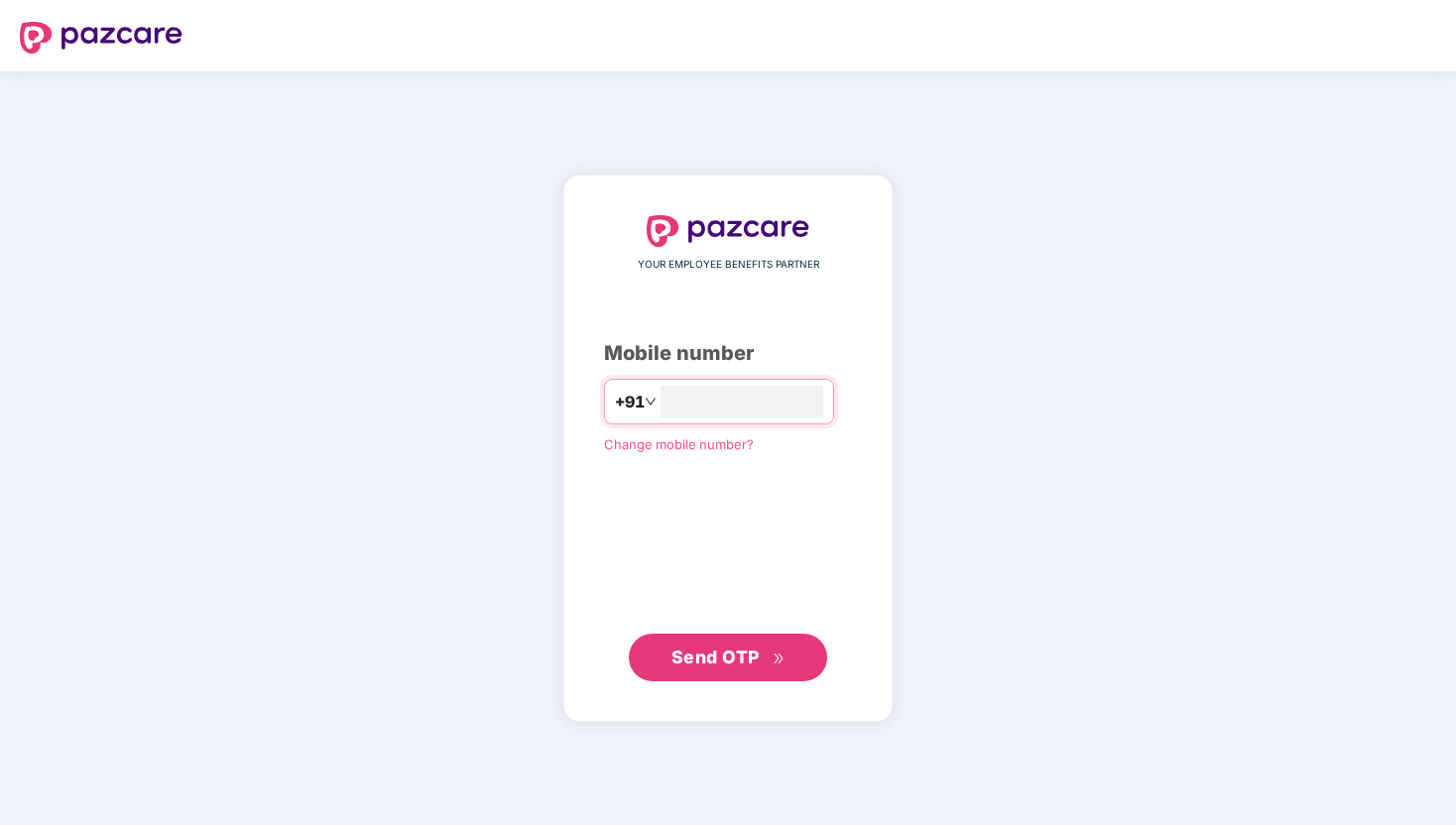 type on "**********" 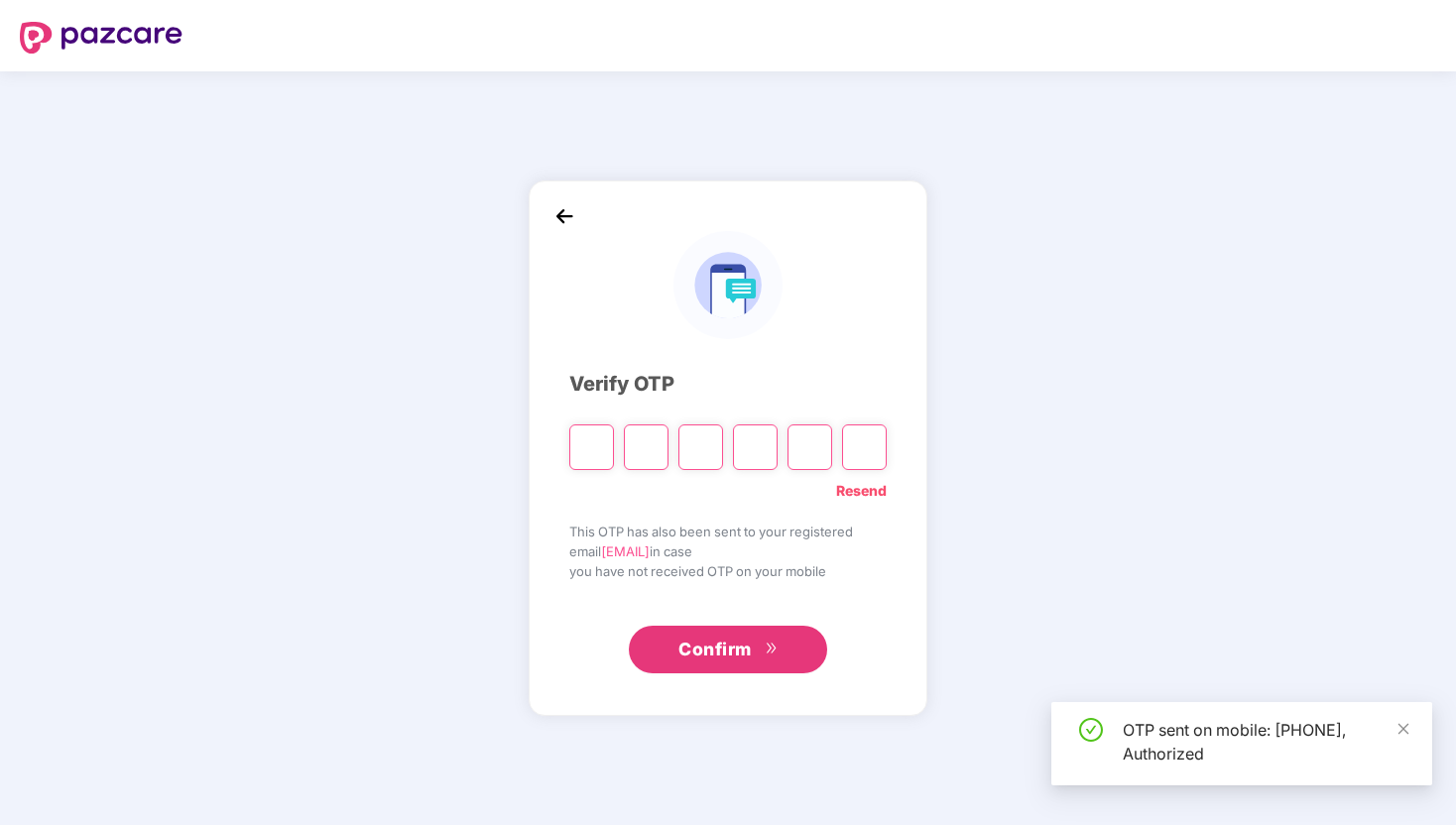 click at bounding box center (591, 447) 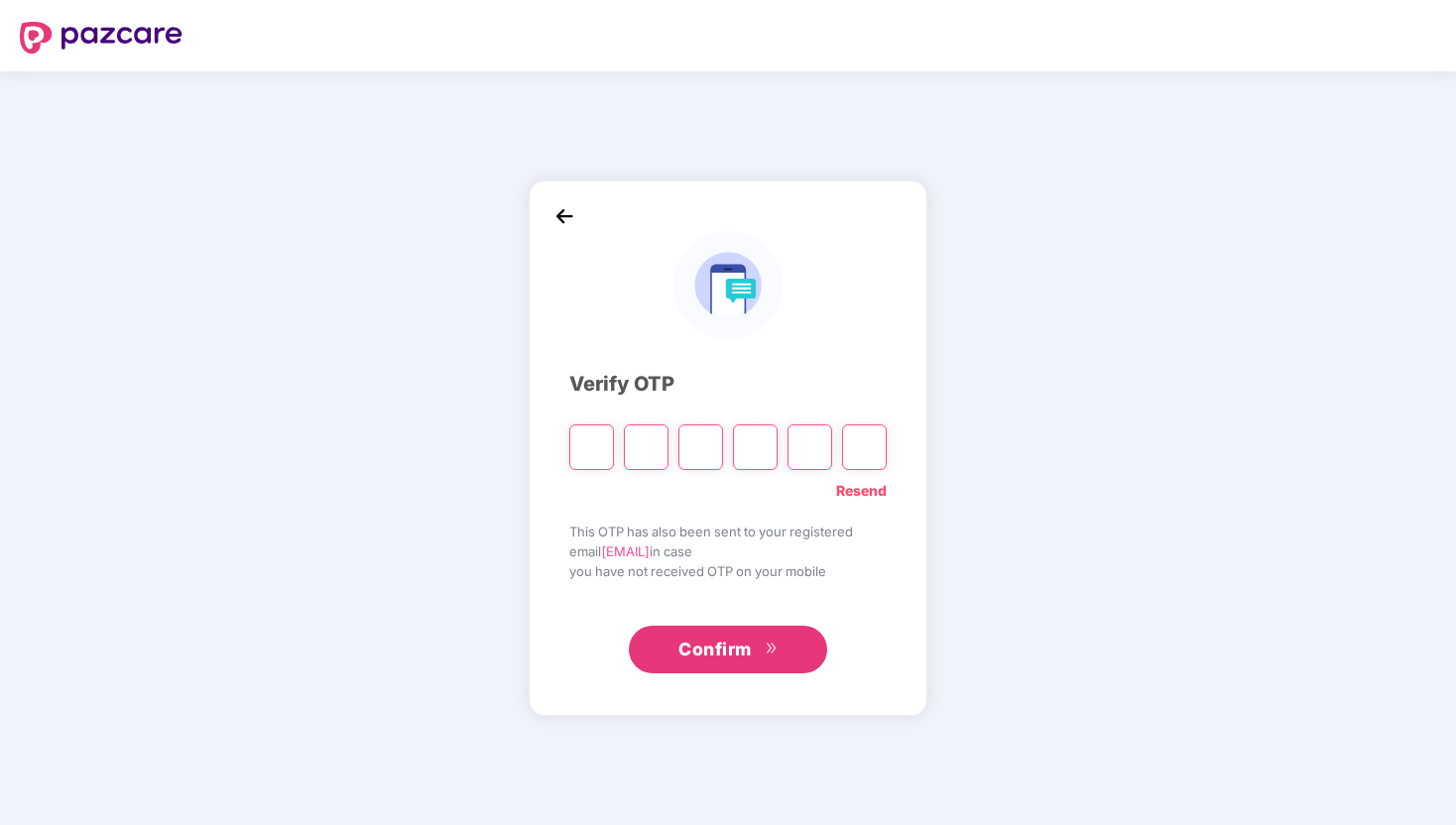 type on "*" 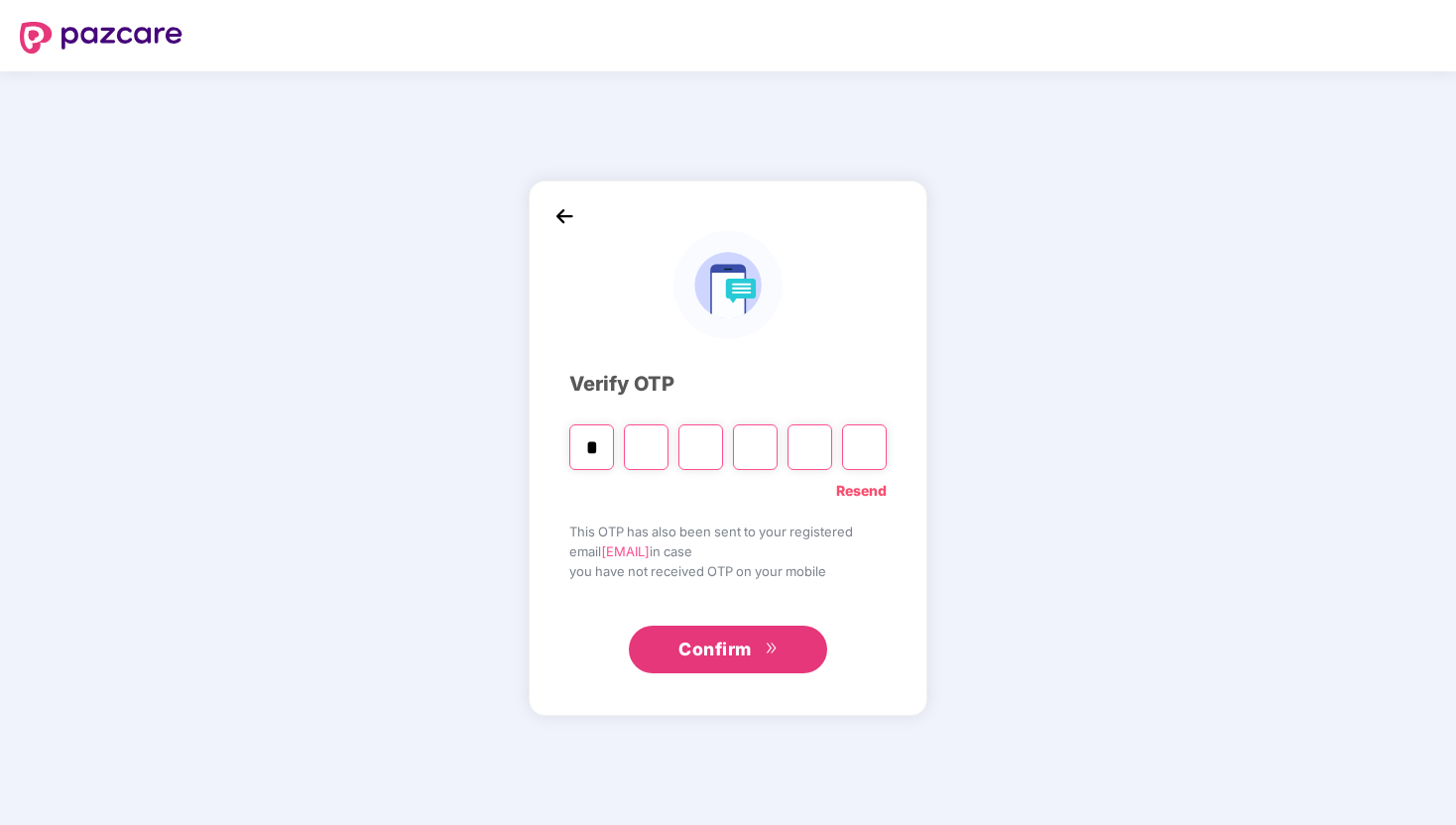 type on "*" 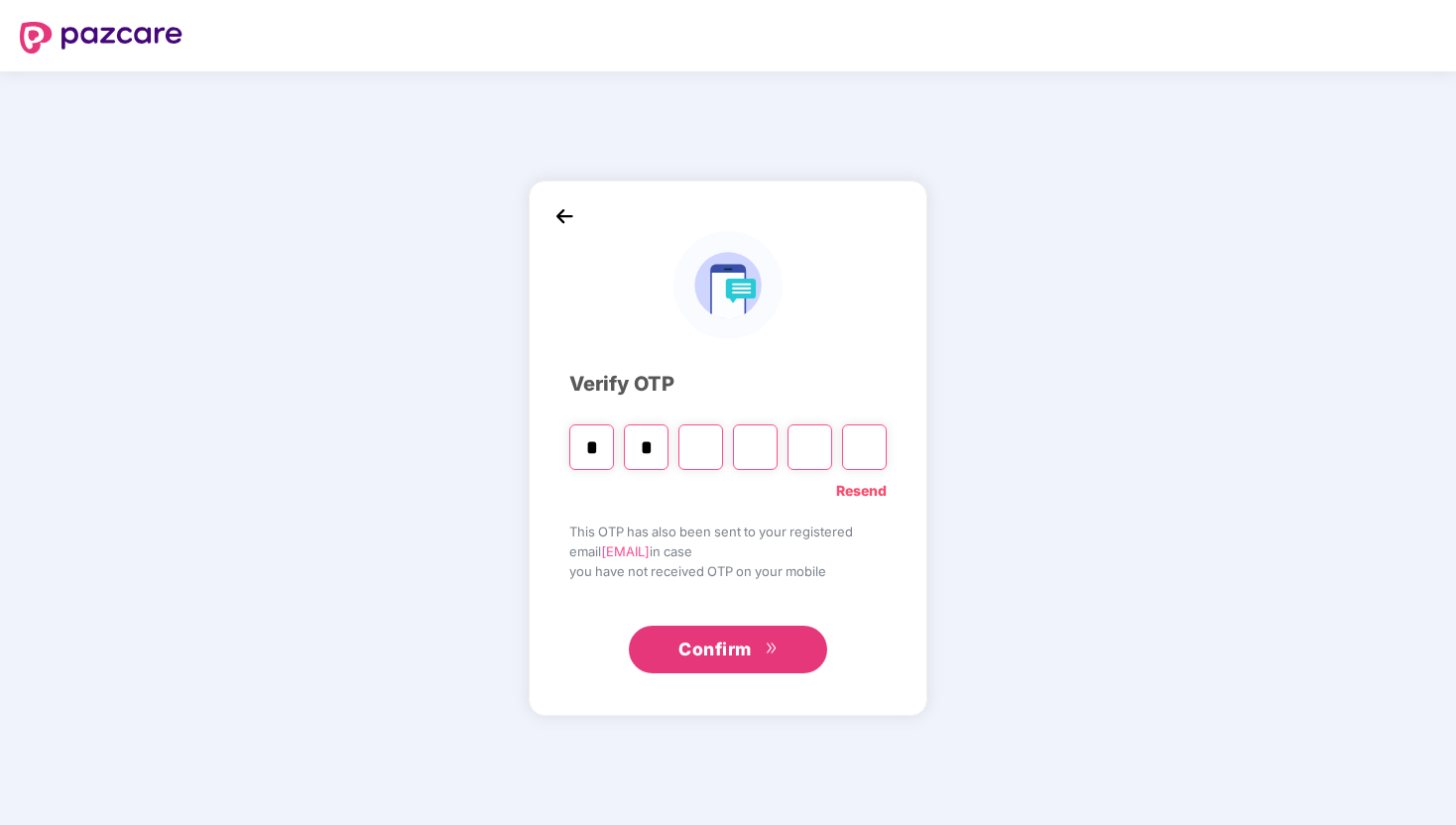 type on "*" 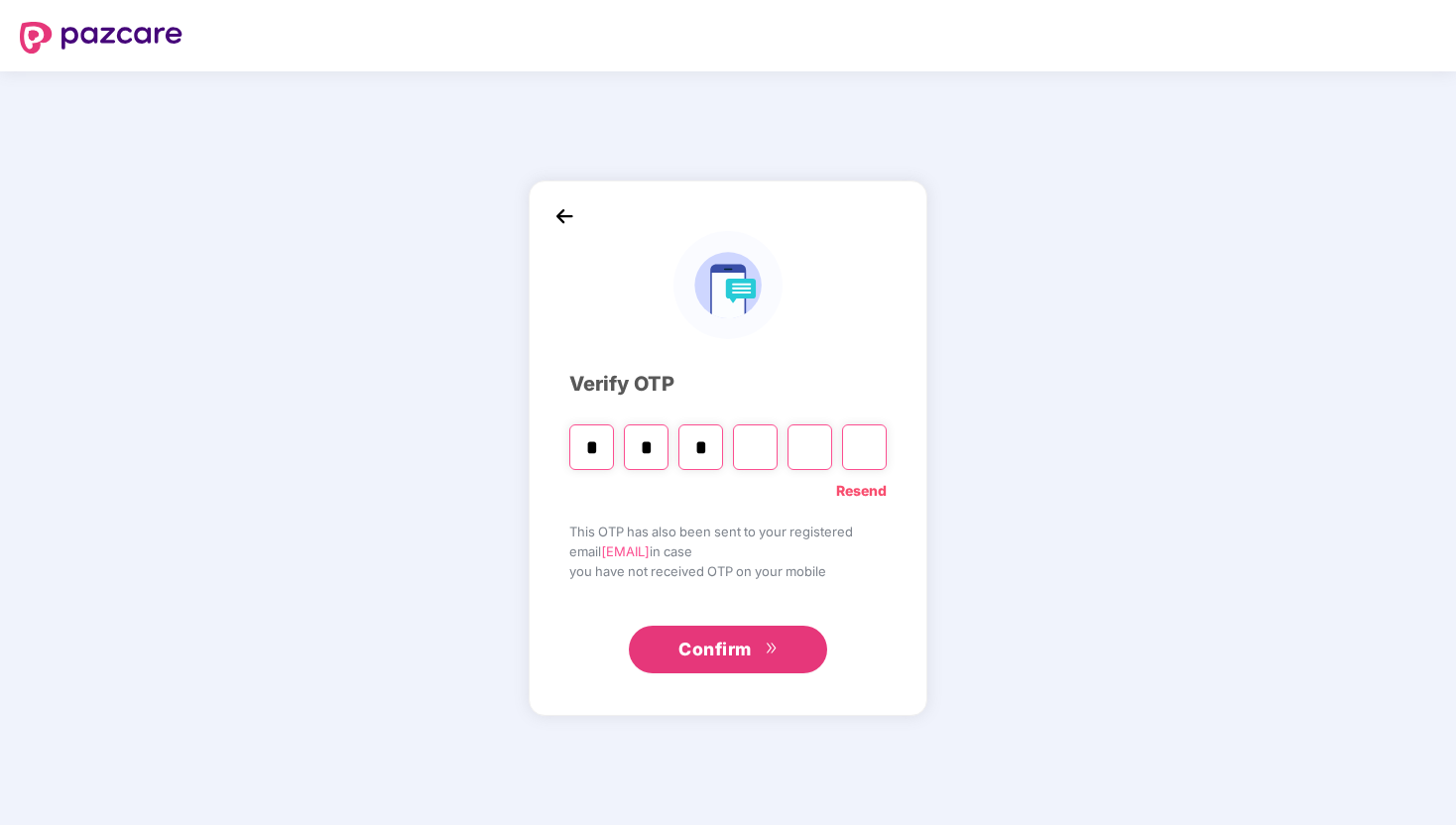 type on "*" 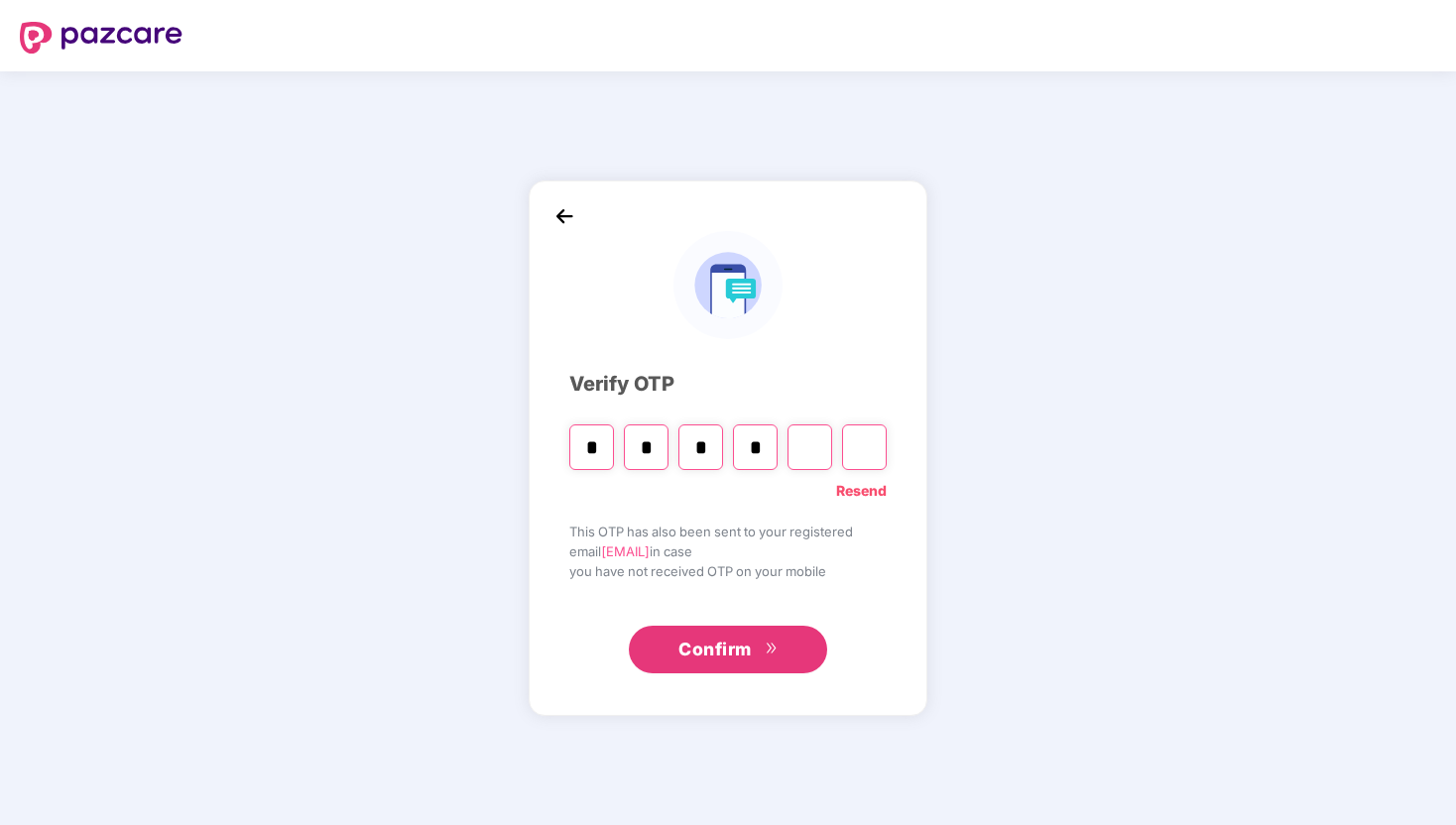 type on "*" 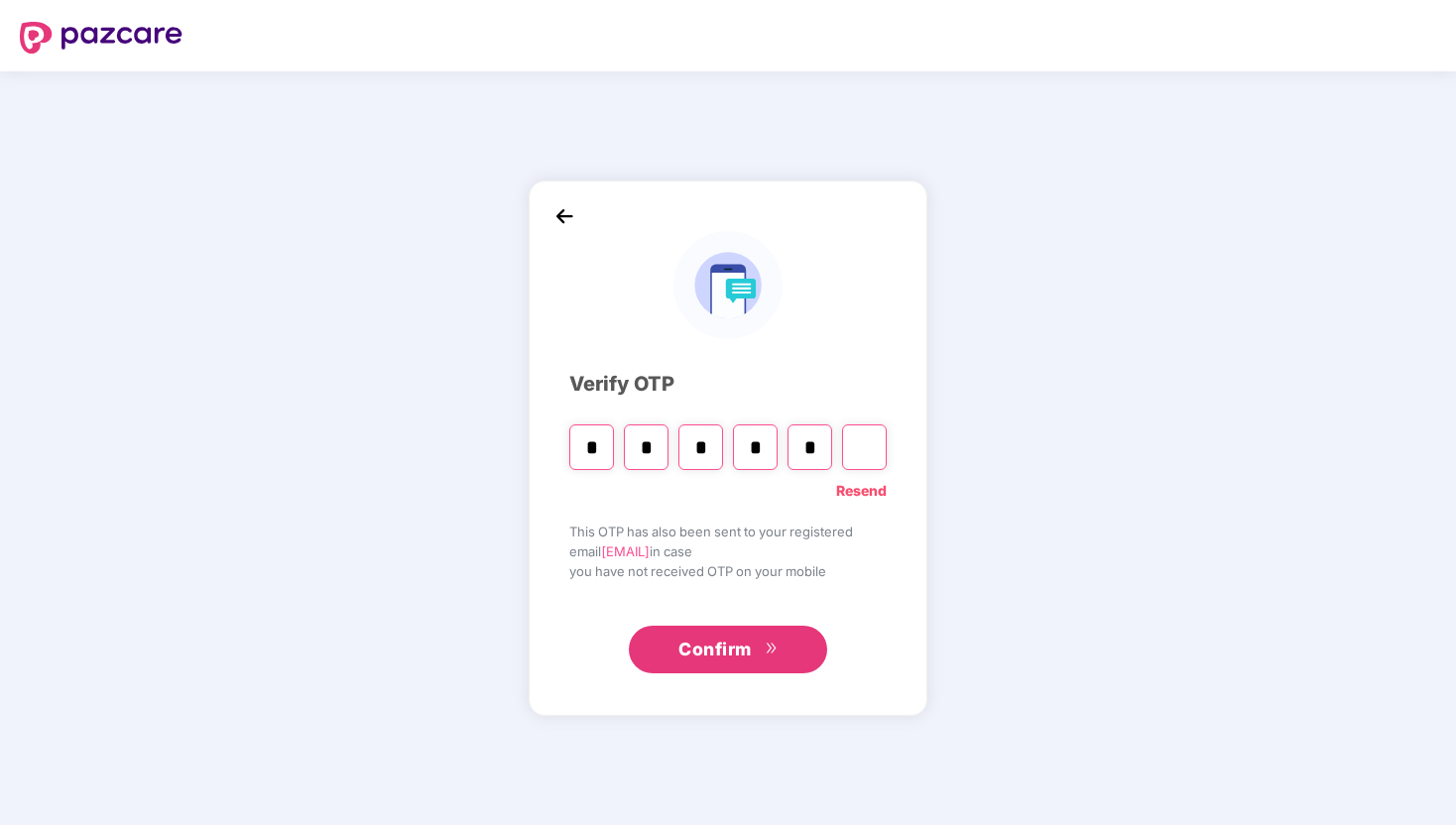 type on "*" 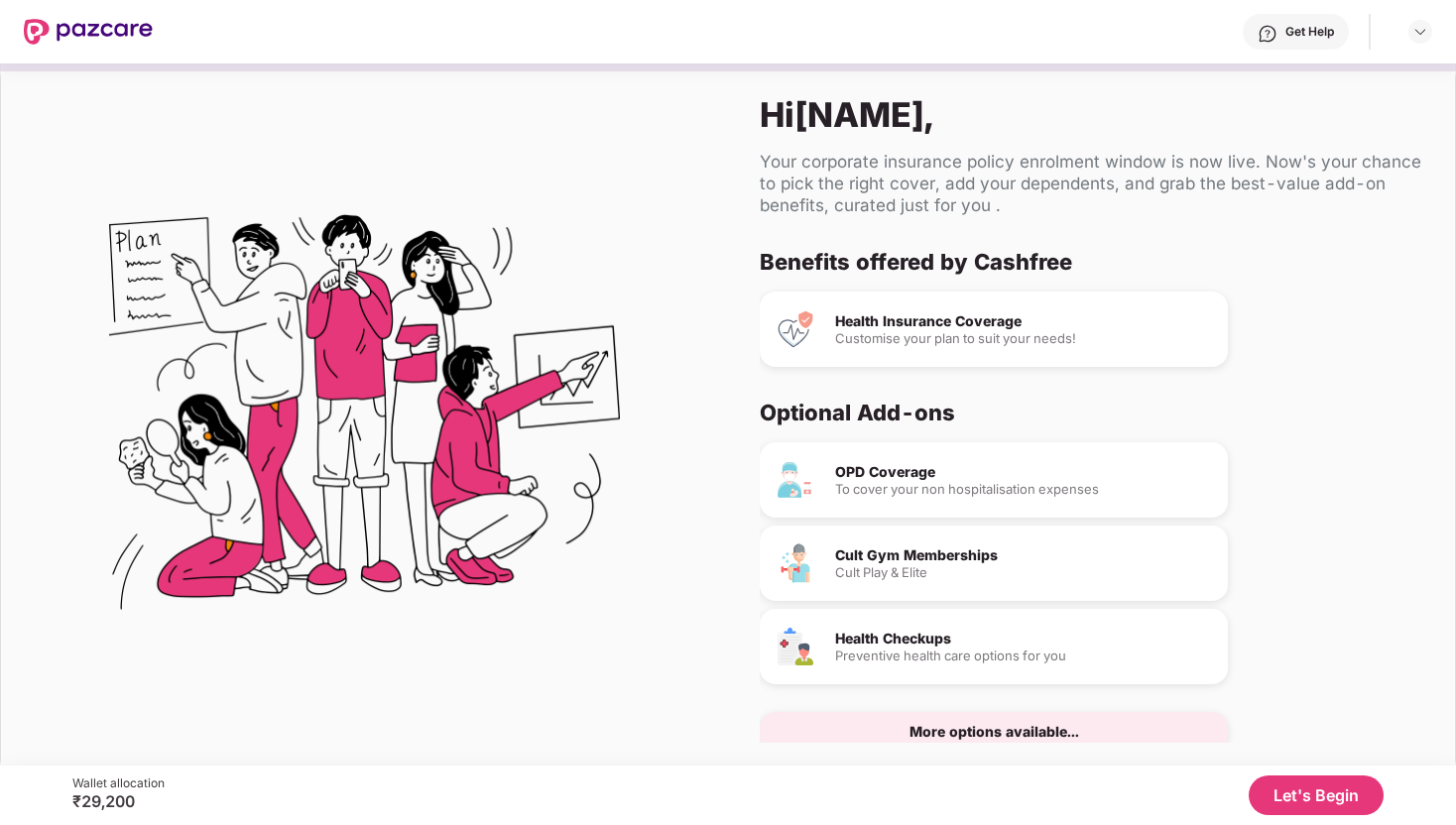 scroll, scrollTop: 41, scrollLeft: 0, axis: vertical 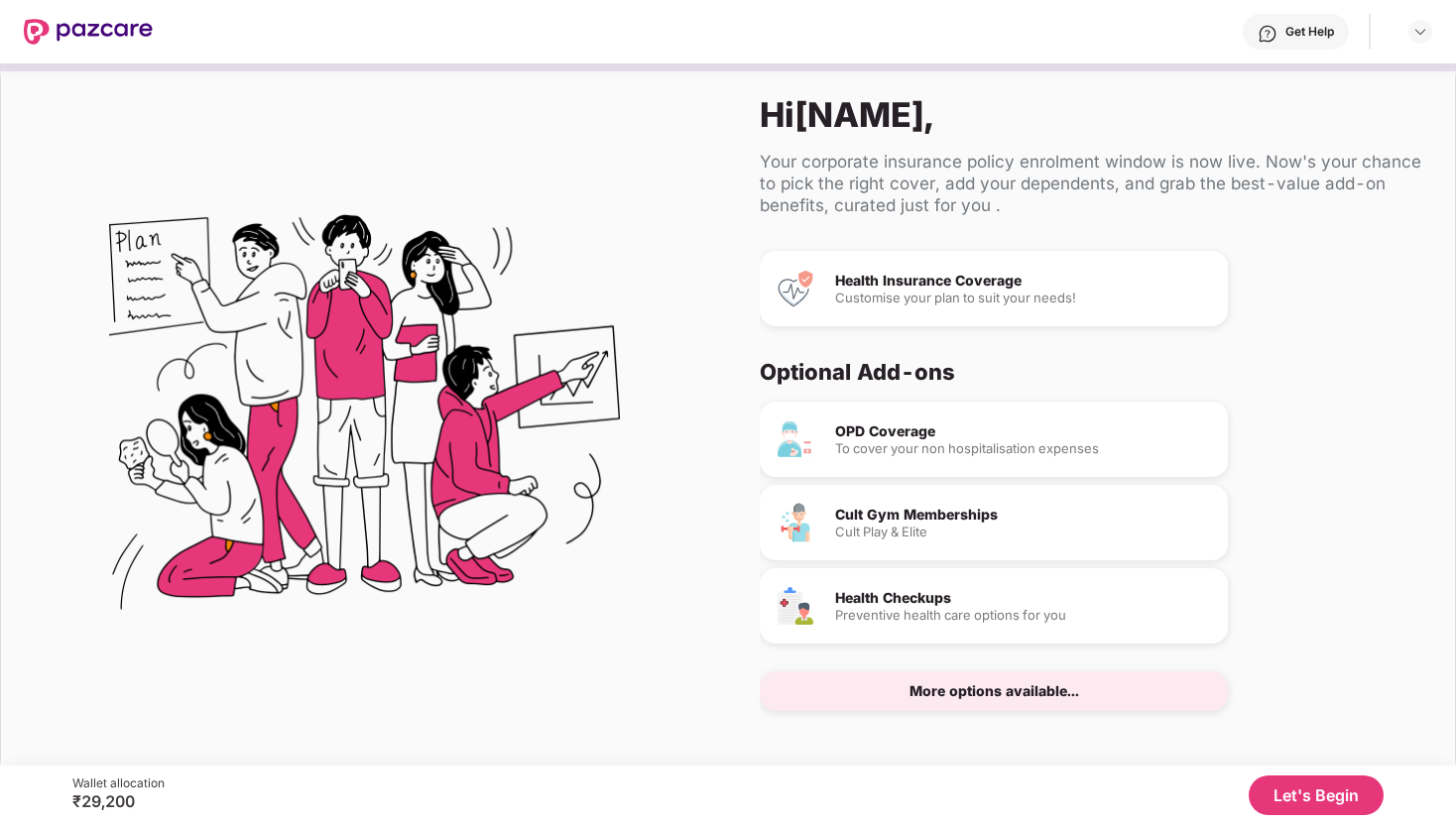 click on "Let's Begin" at bounding box center (1316, 795) 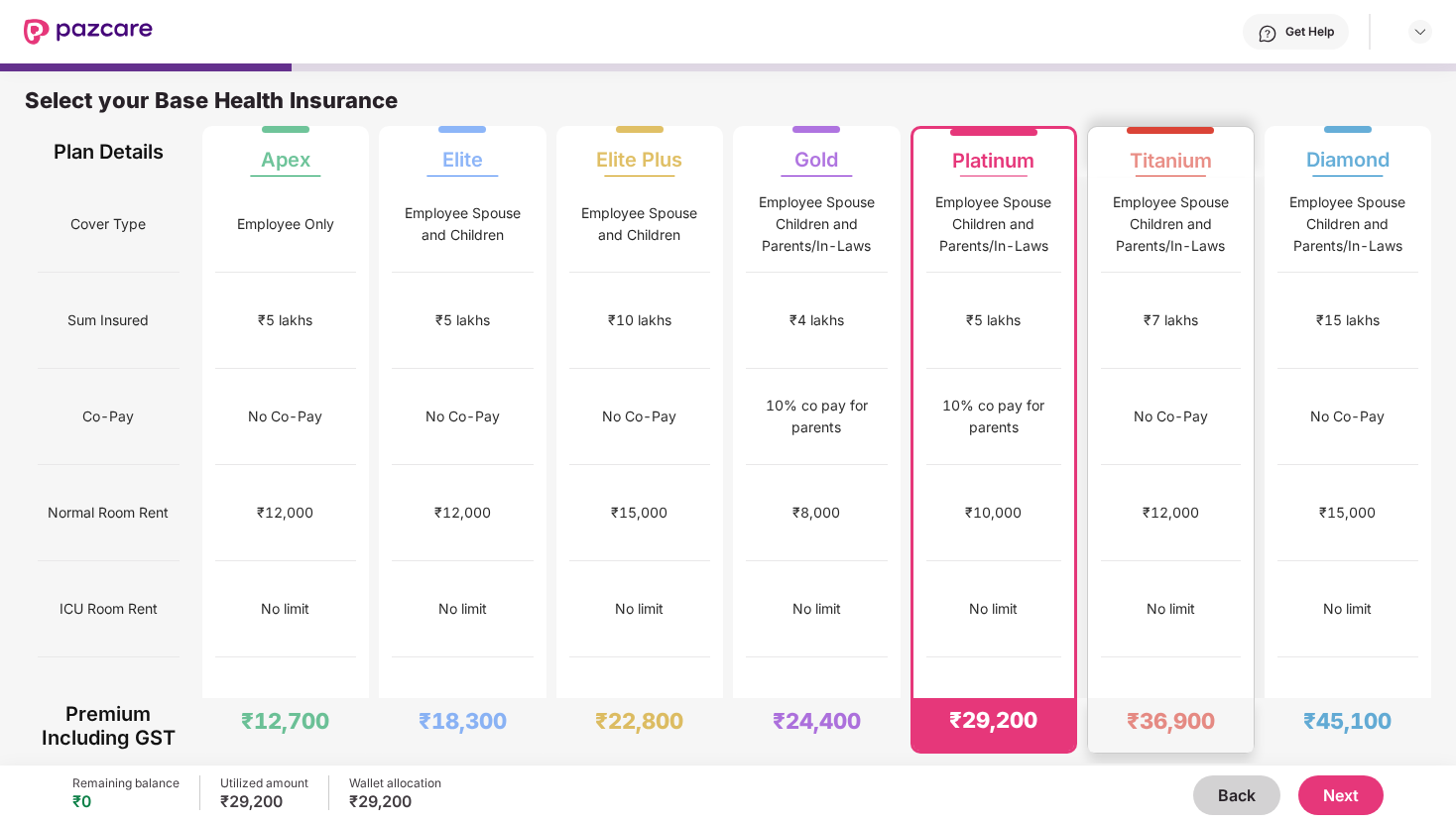 click on "₹12,000" at bounding box center [1170, 513] 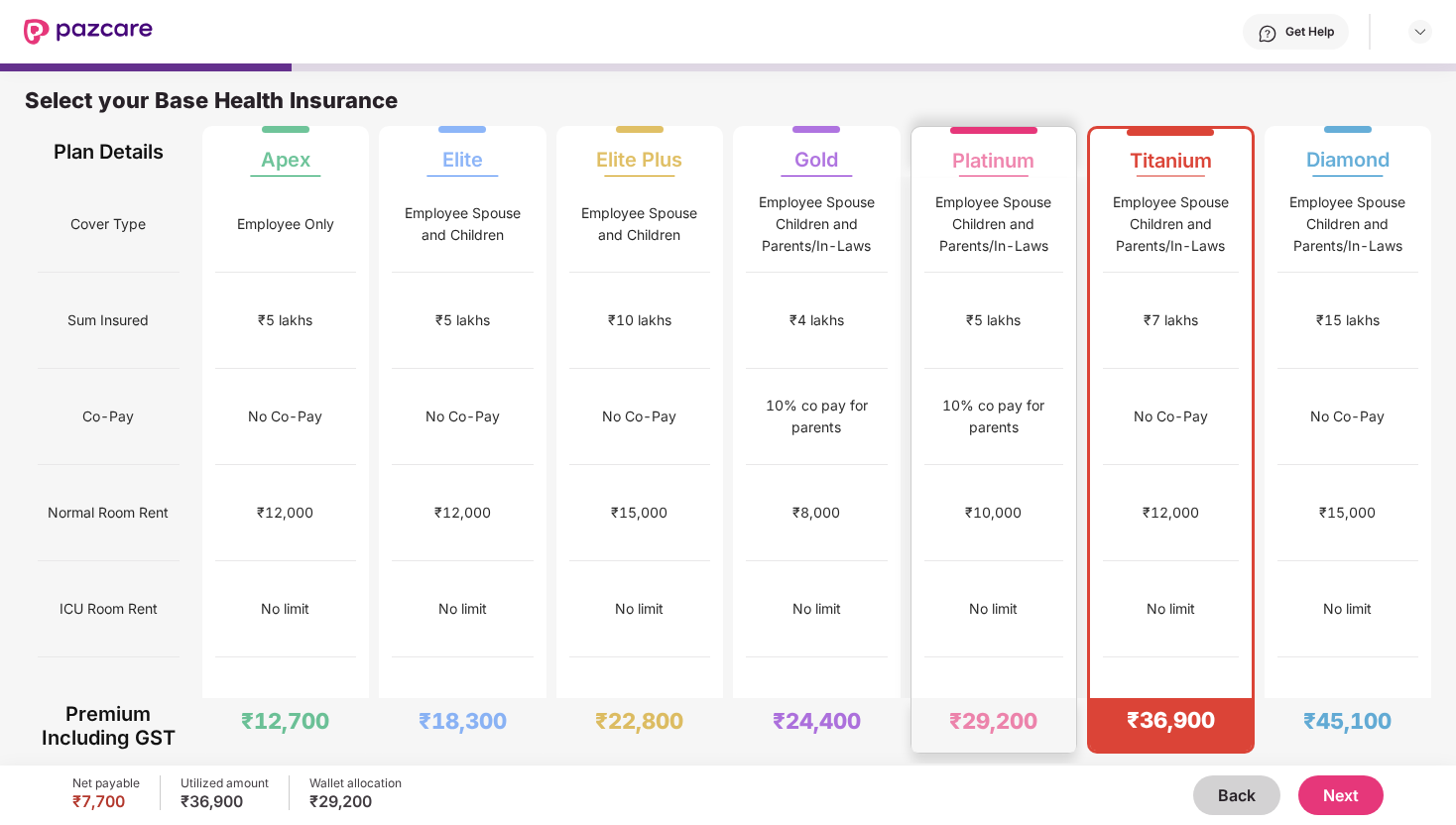 click on "No limit" at bounding box center [994, 609] 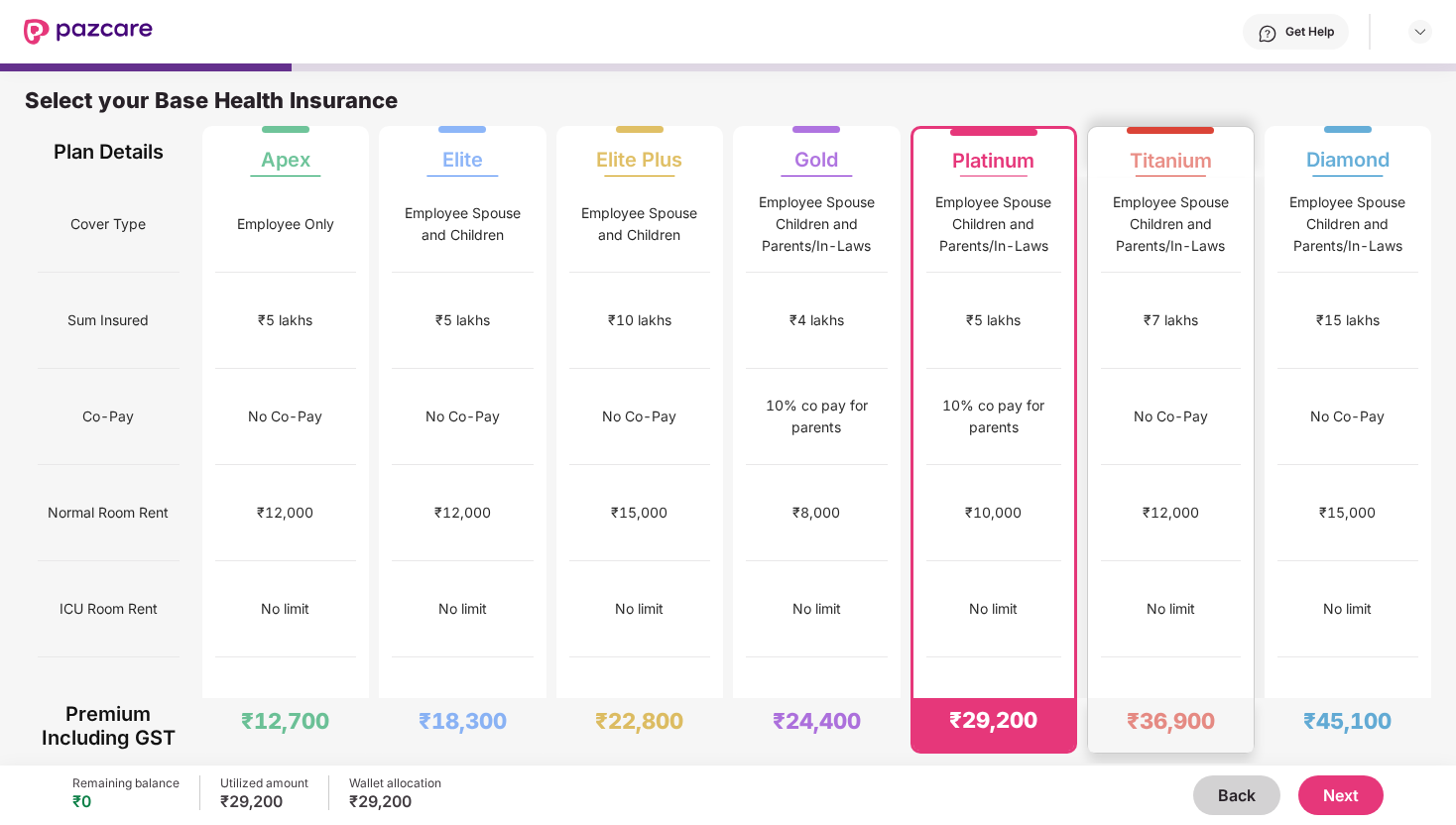 click on "₹1,00,000" at bounding box center (1170, 705) 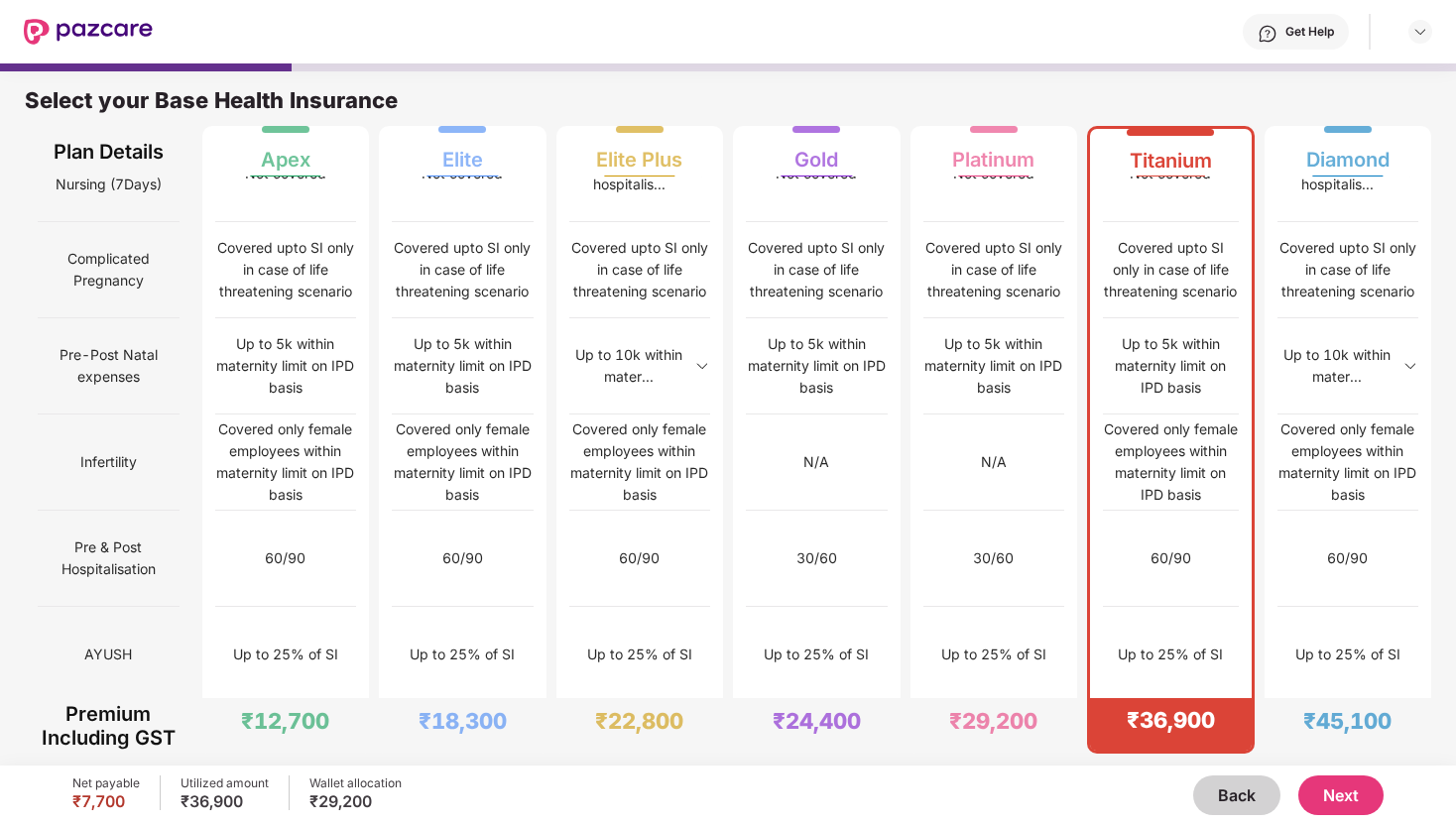 scroll, scrollTop: 1208, scrollLeft: 0, axis: vertical 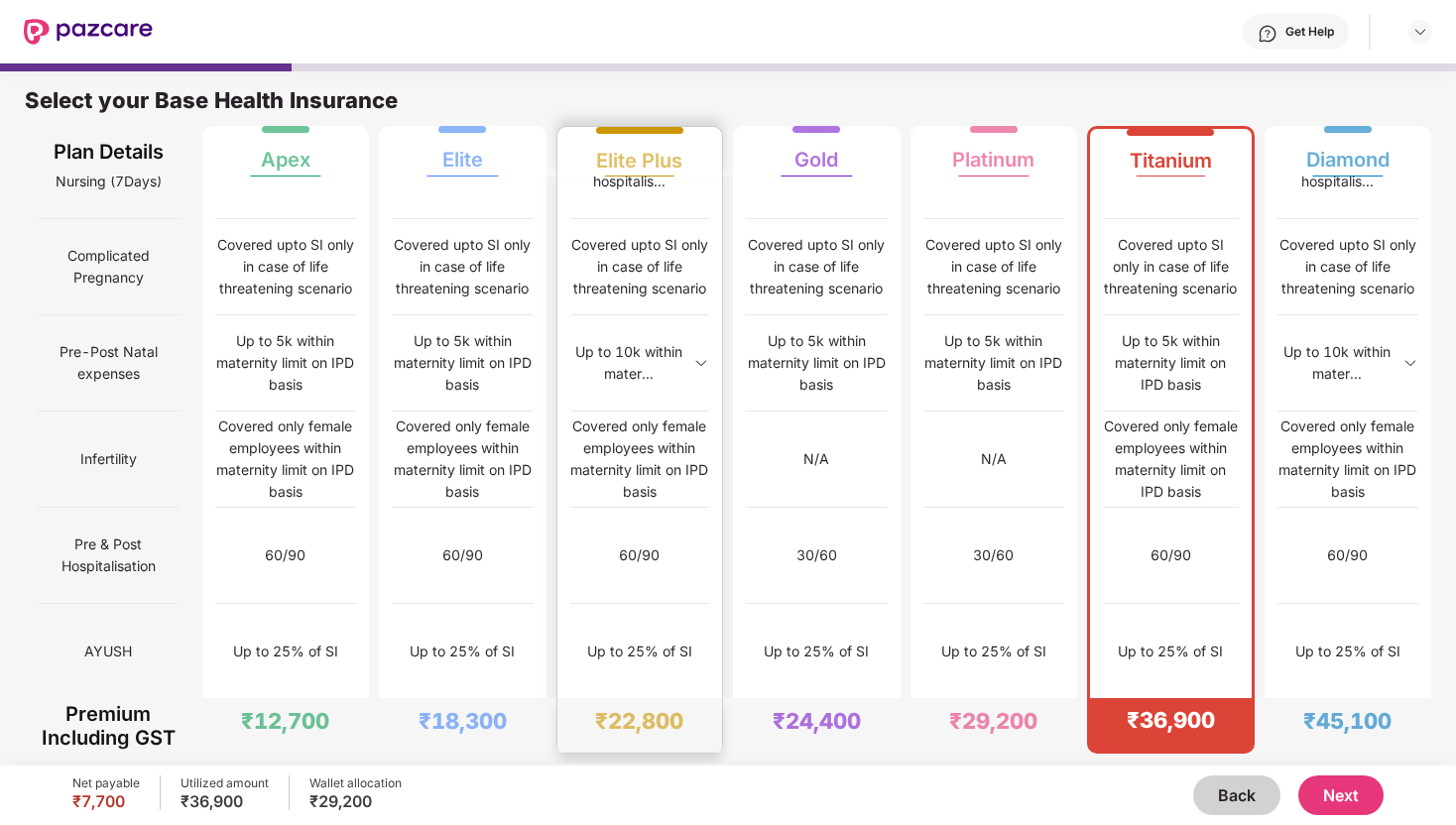 click at bounding box center [701, 363] 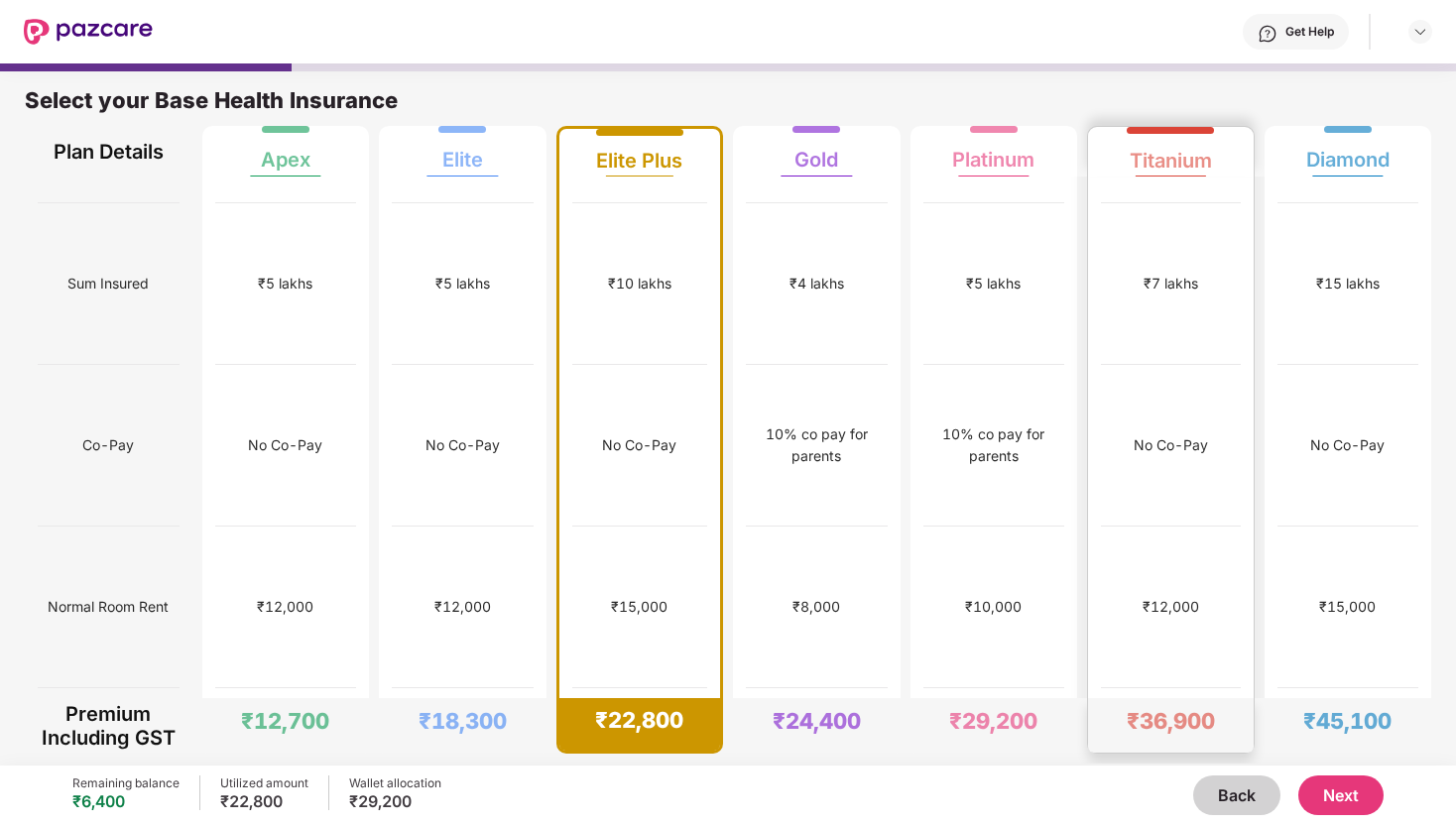 scroll, scrollTop: 139, scrollLeft: 0, axis: vertical 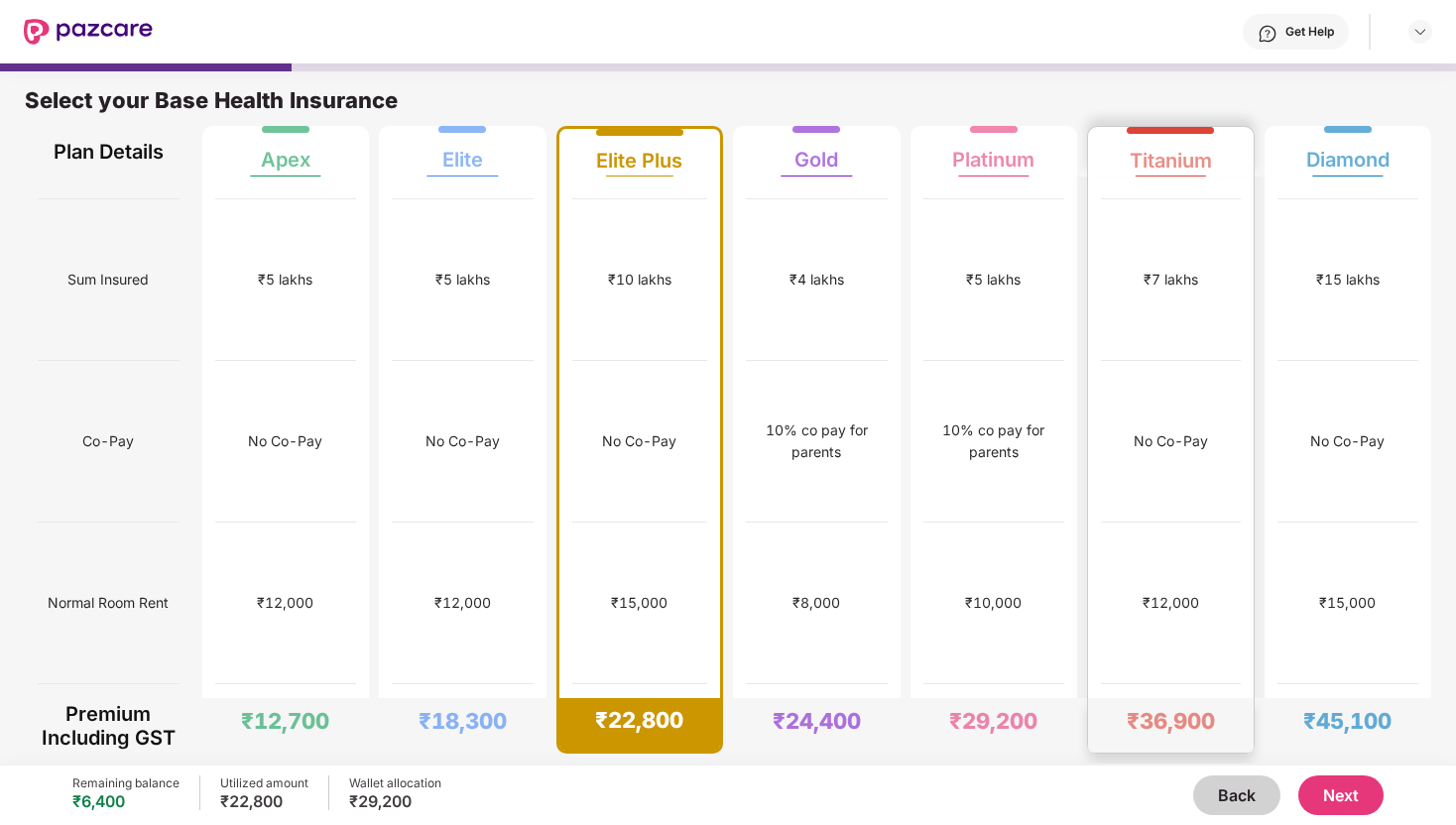 click on "No Co-Pay" at bounding box center [1170, 441] 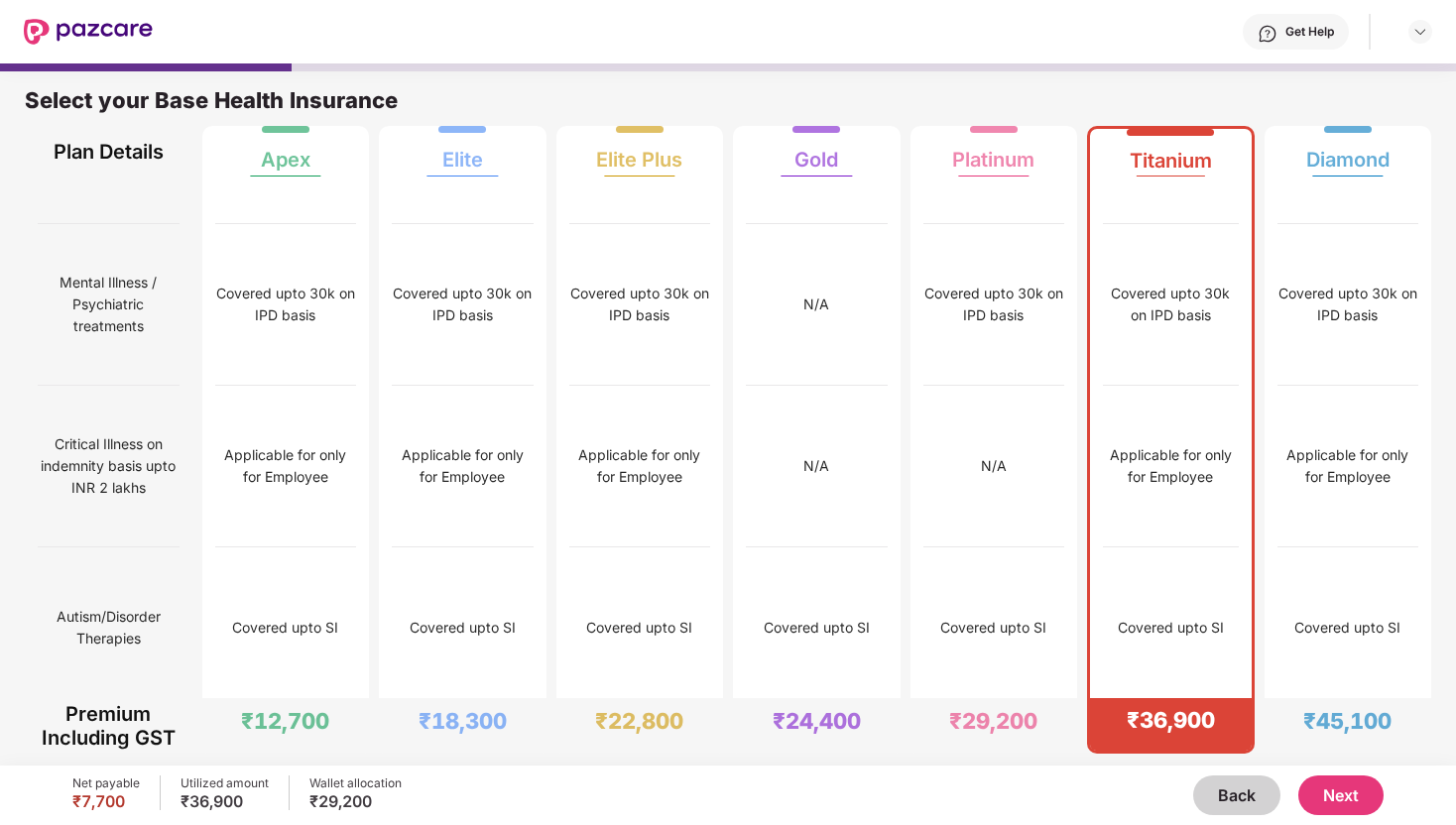 scroll, scrollTop: 3519, scrollLeft: 0, axis: vertical 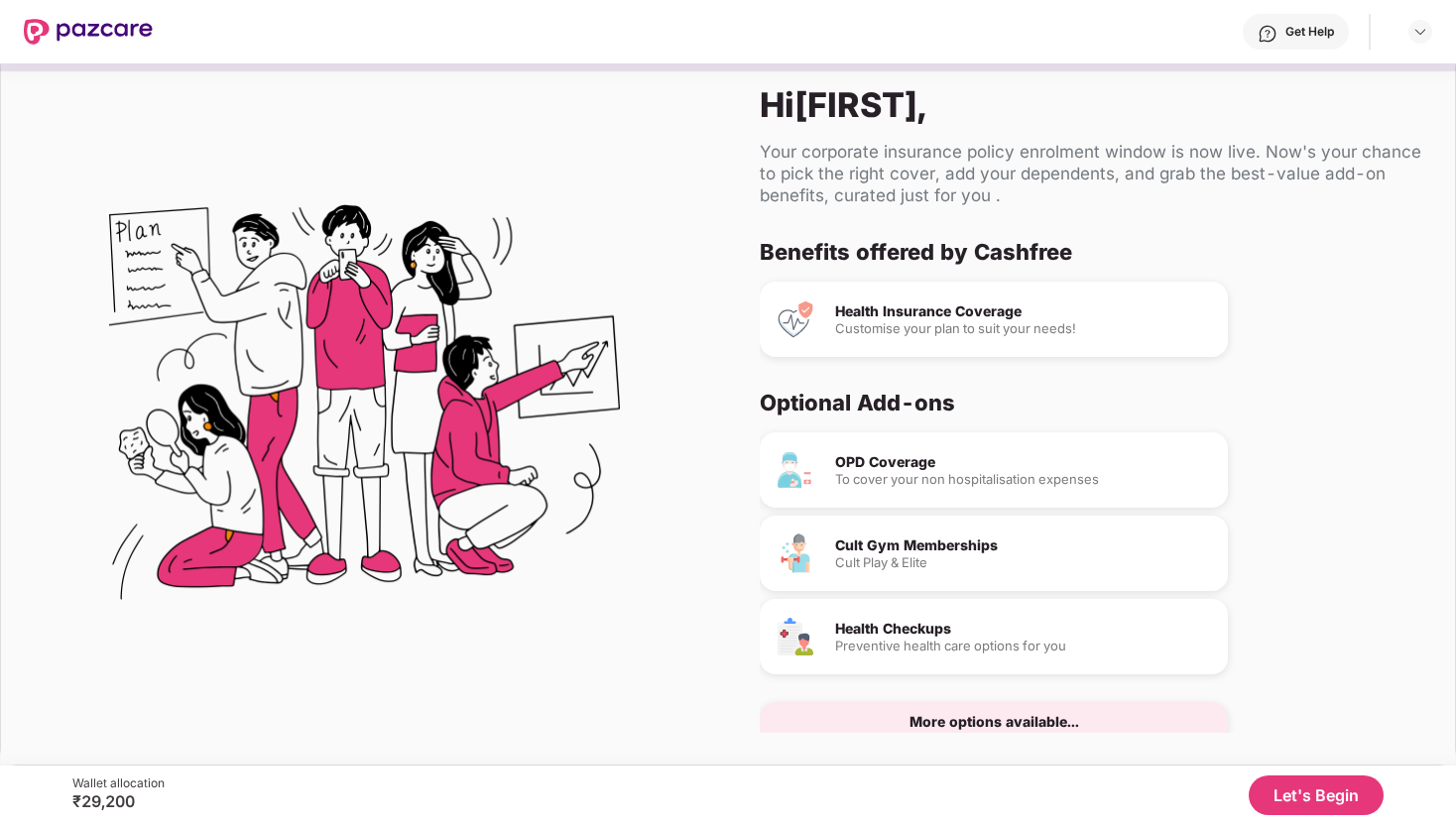 click on "Let's Begin" at bounding box center (1316, 795) 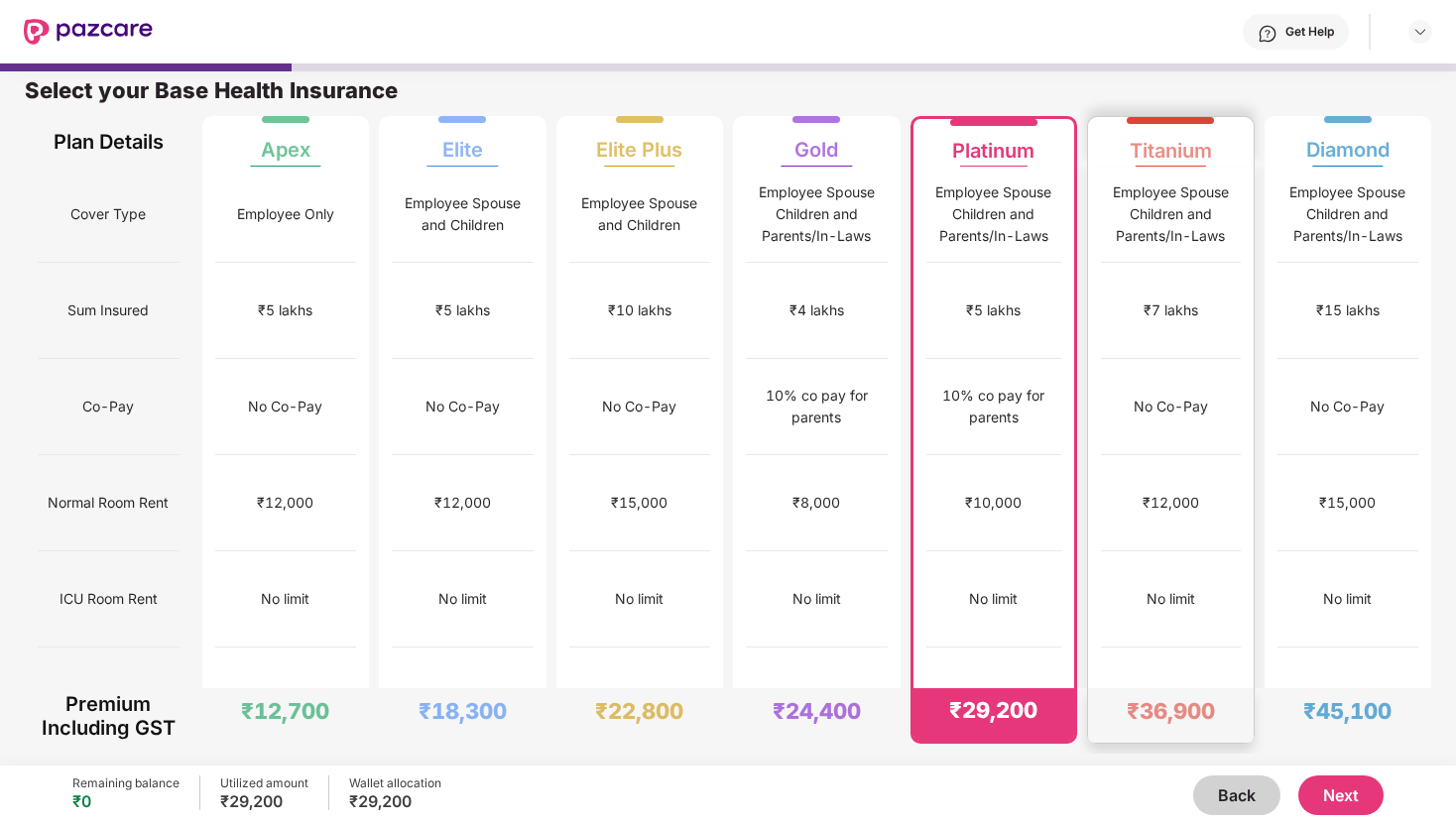 click on "₹36,900" at bounding box center (1170, 711) 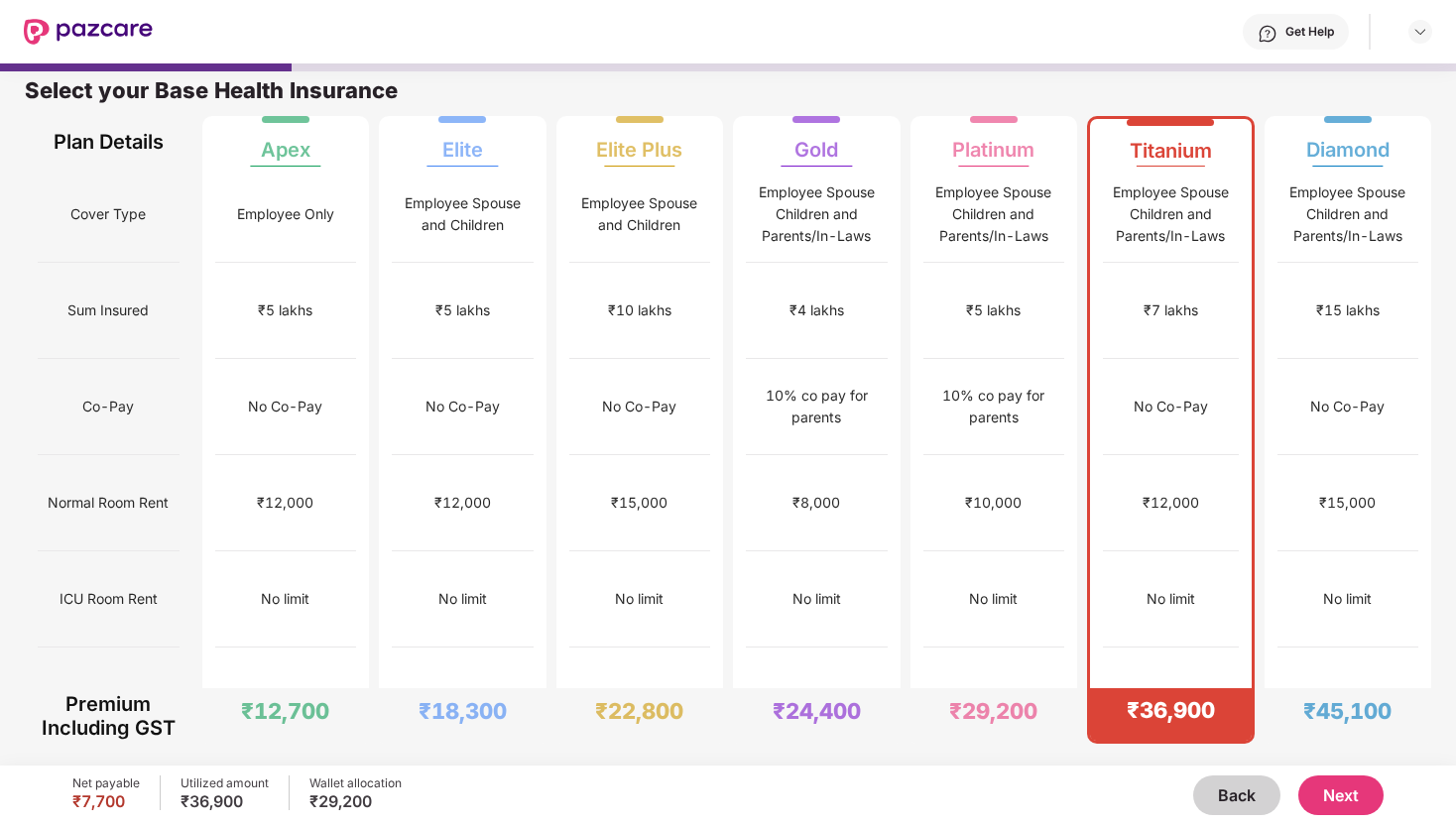 scroll, scrollTop: 0, scrollLeft: 0, axis: both 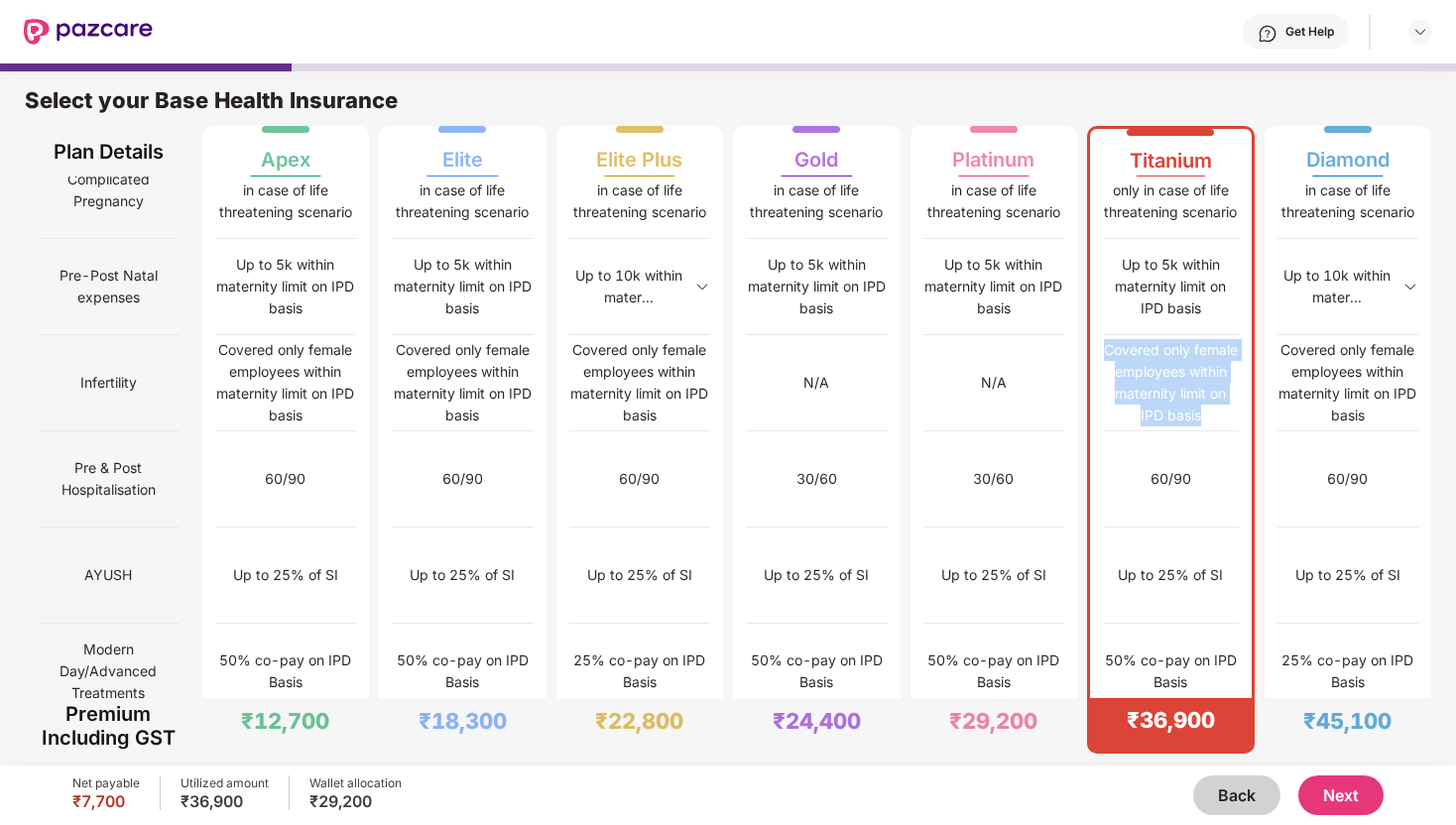 drag, startPoint x: 1094, startPoint y: 347, endPoint x: 1224, endPoint y: 423, distance: 150.58552 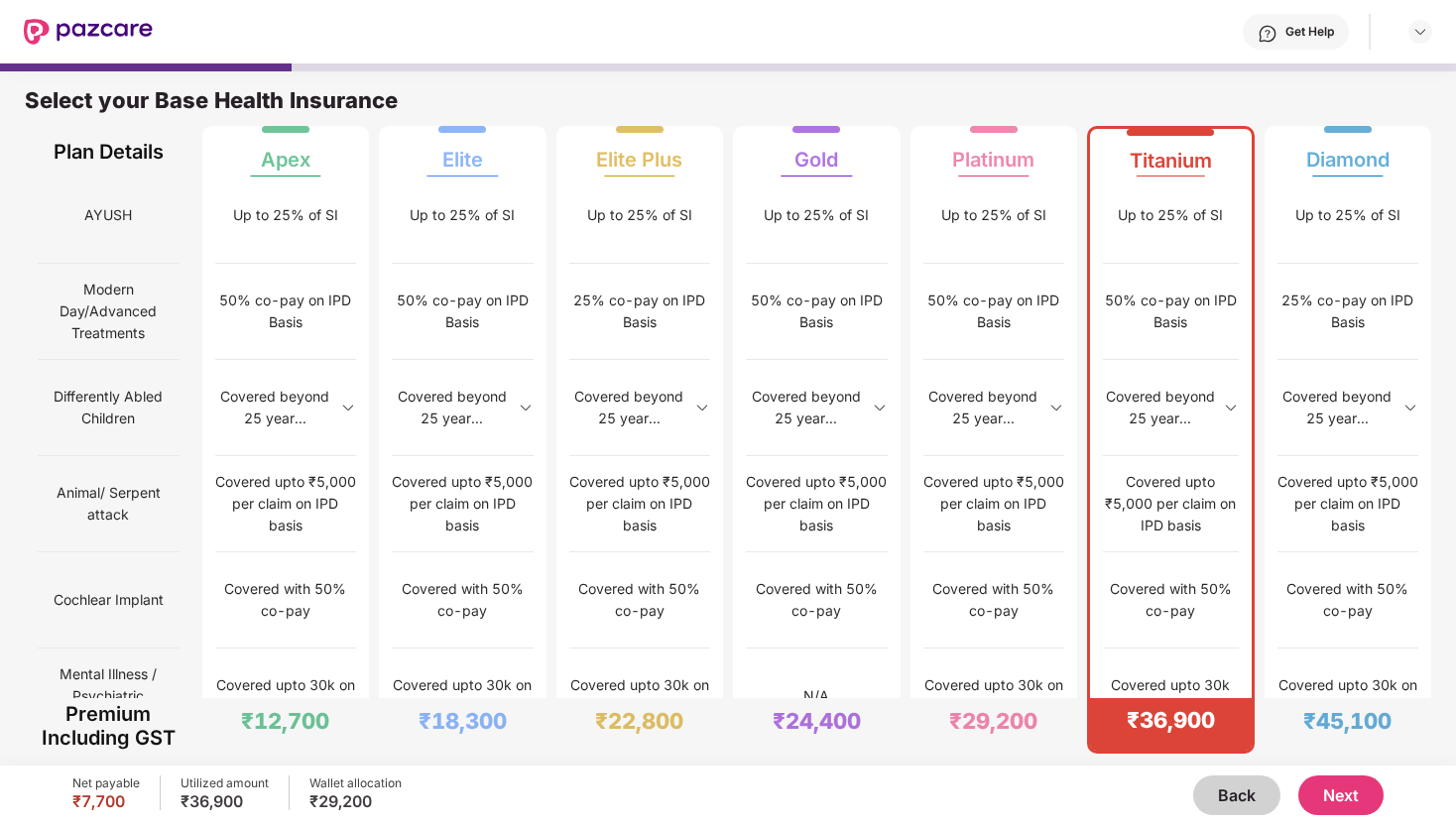scroll, scrollTop: 1883, scrollLeft: 0, axis: vertical 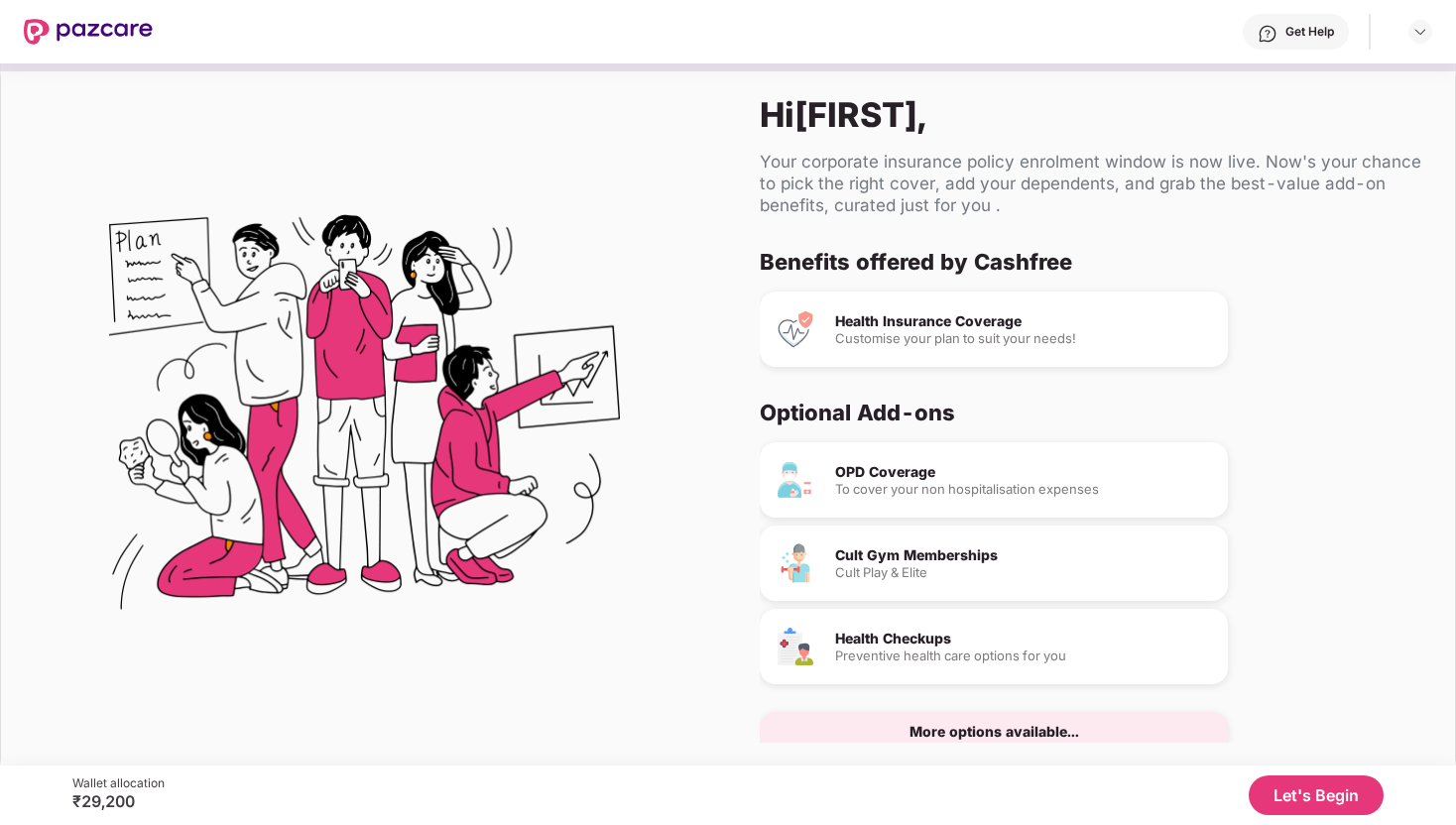 click on "Let's Begin" at bounding box center (1316, 795) 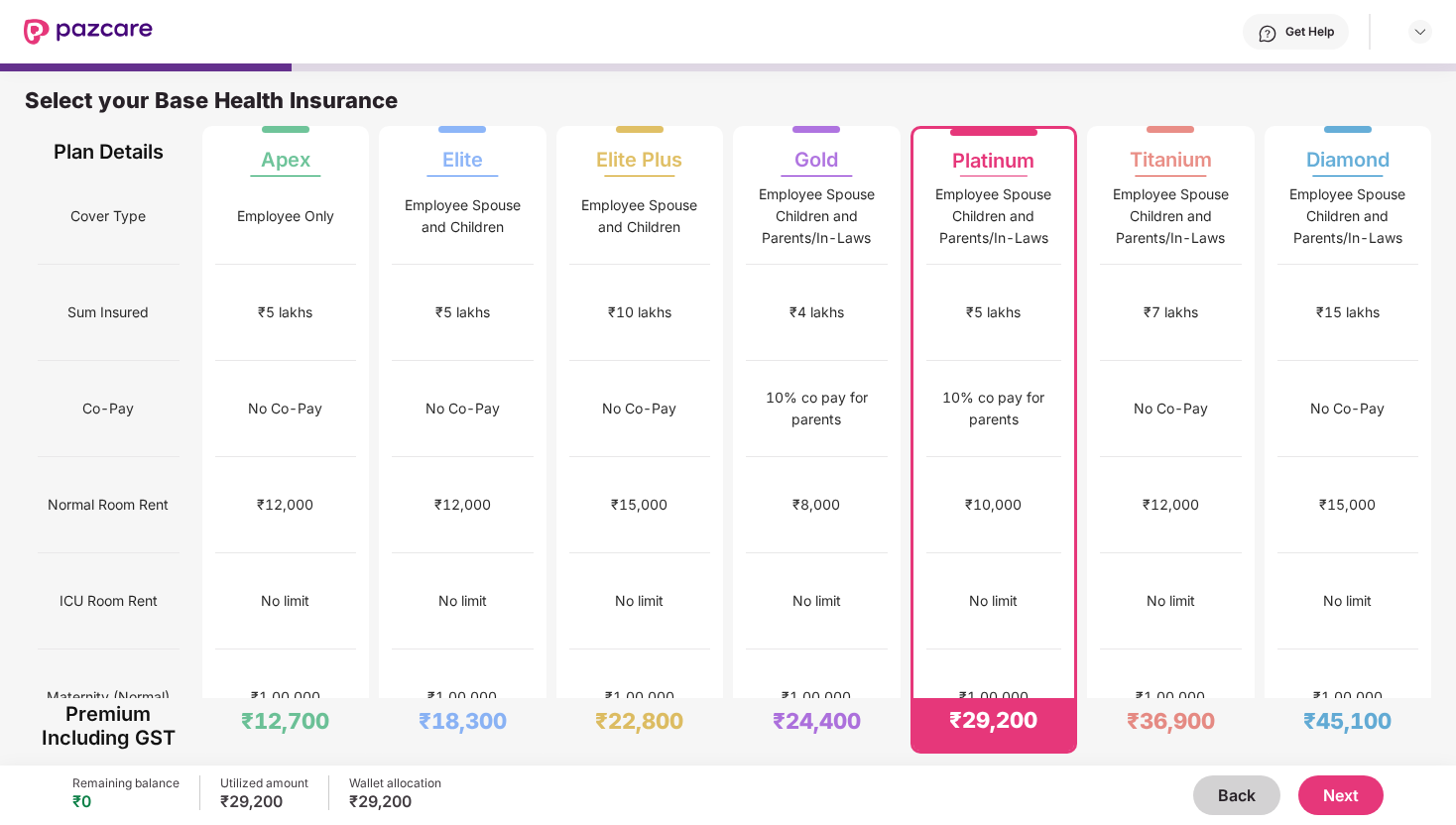 scroll, scrollTop: 0, scrollLeft: 0, axis: both 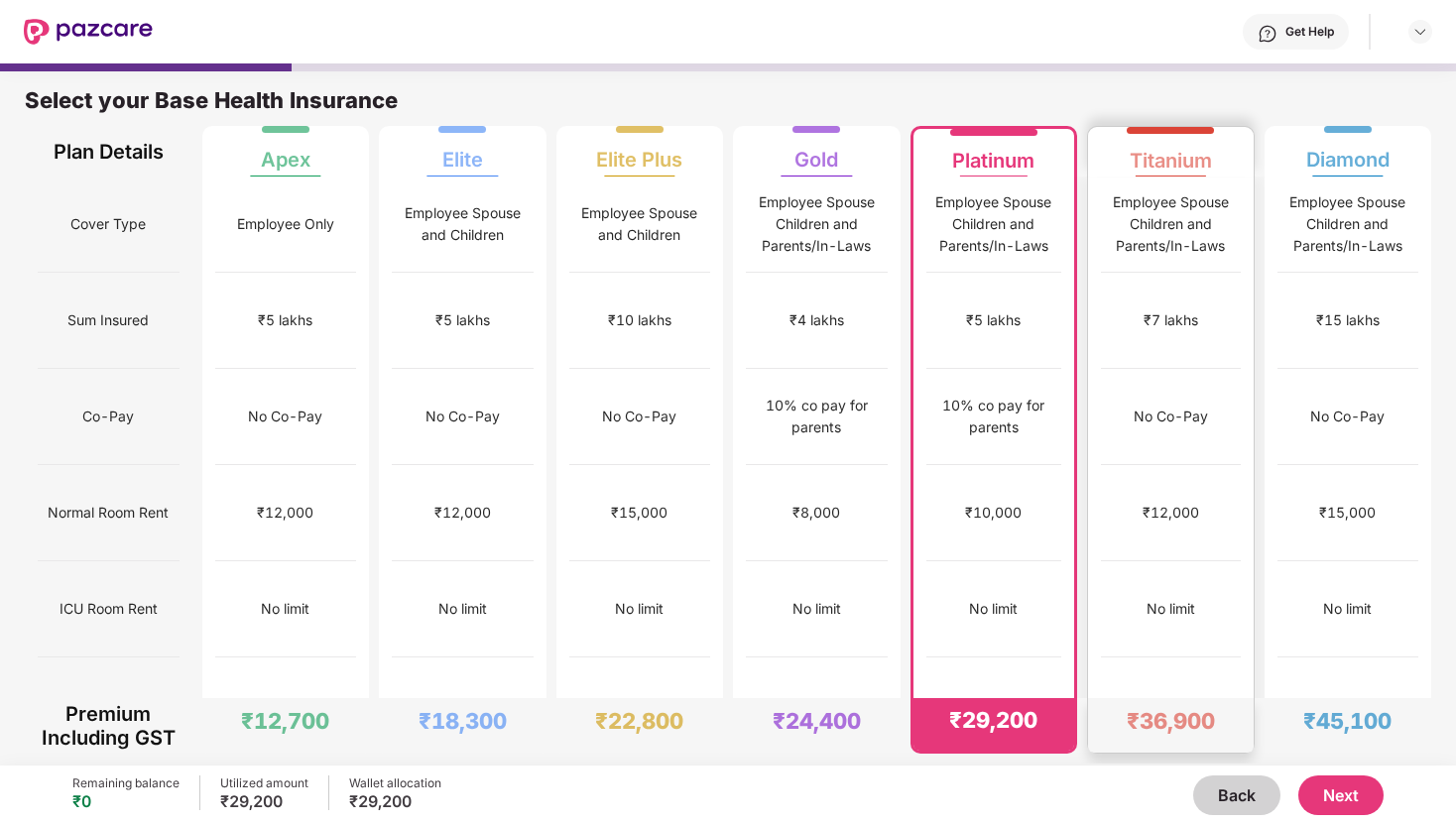 click on "₹12,000" at bounding box center [1170, 513] 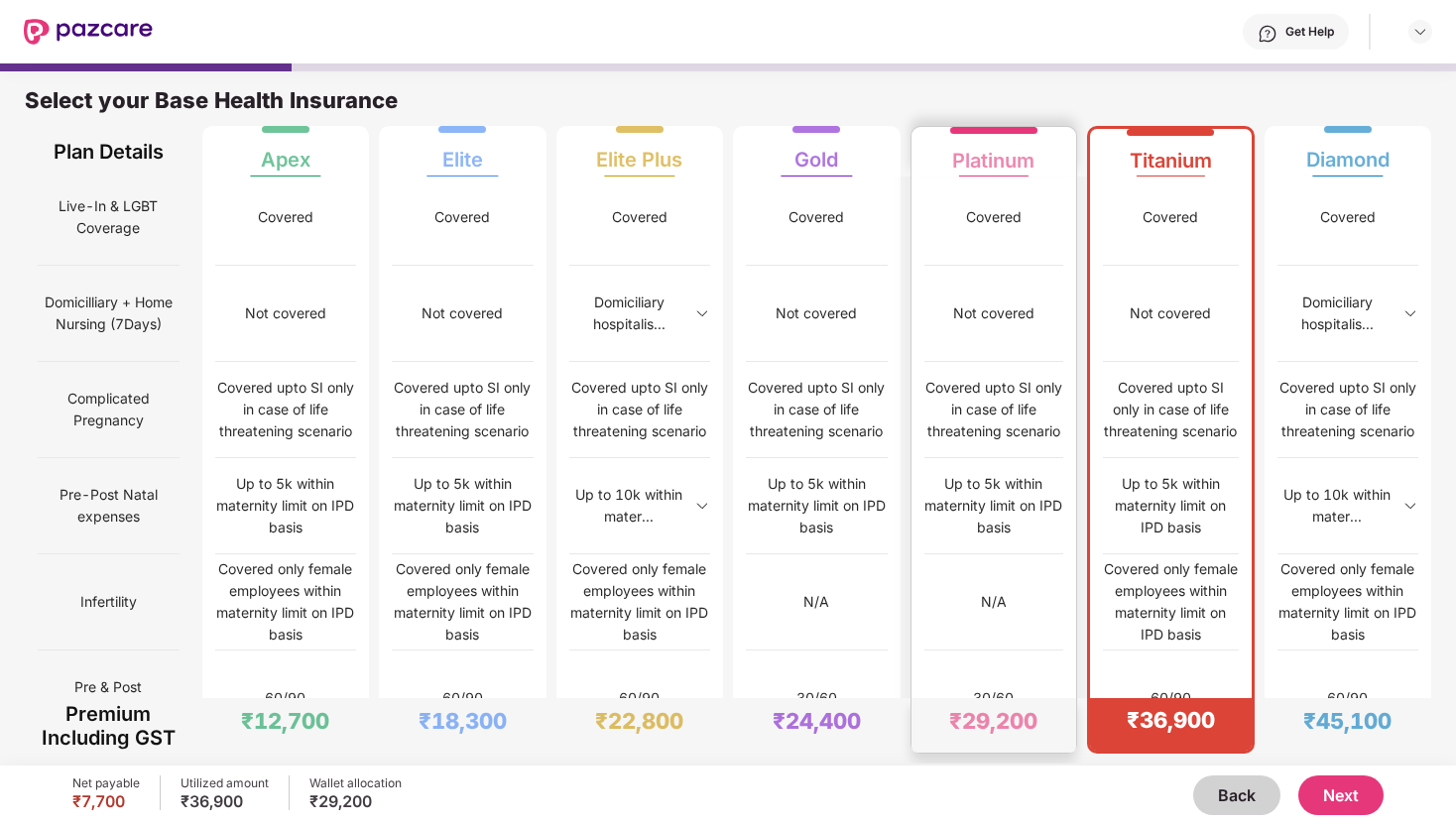 scroll, scrollTop: 1075, scrollLeft: 0, axis: vertical 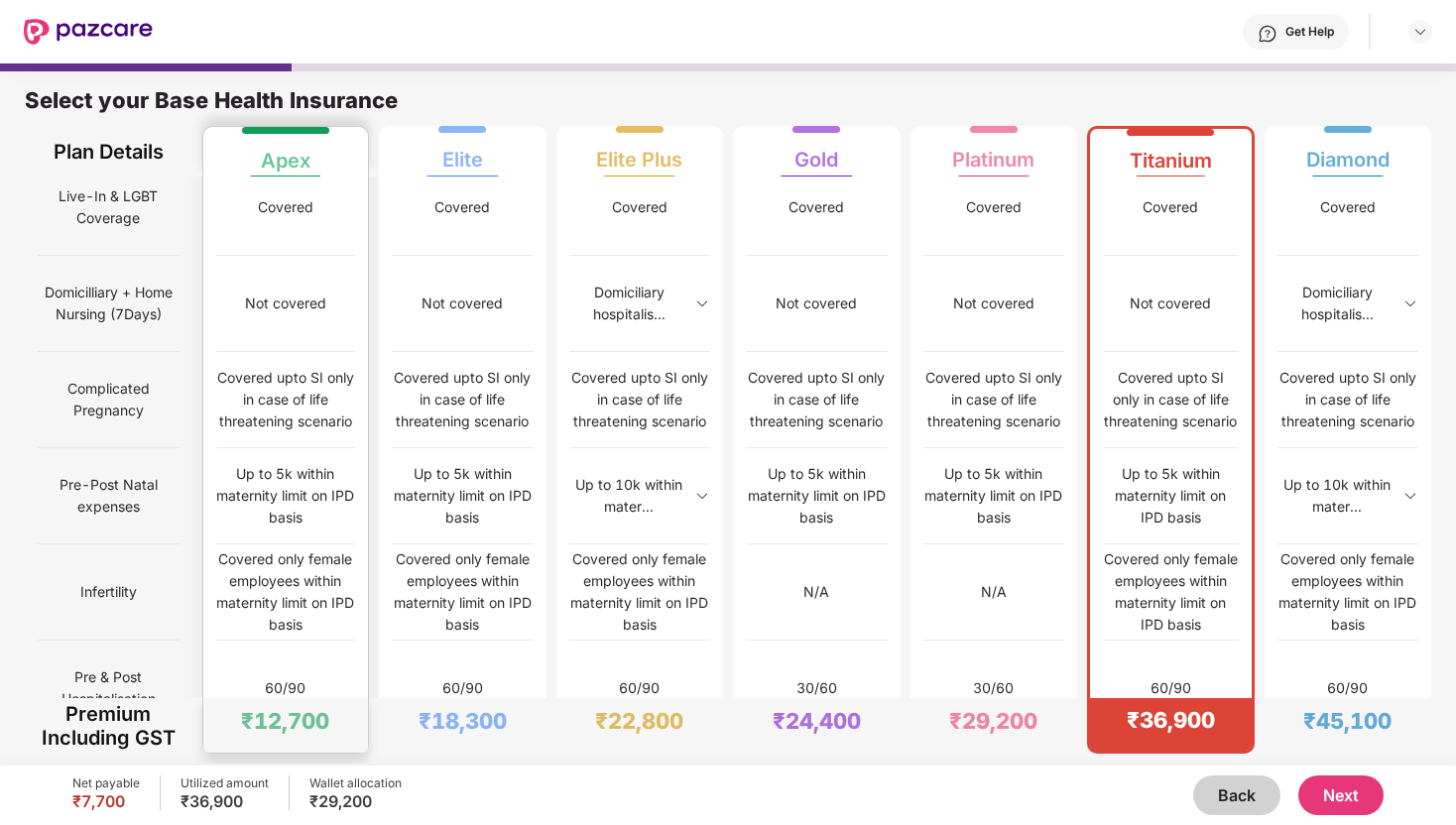 click on "Covered only female employees within maternity limit on IPD basis" at bounding box center [286, 592] 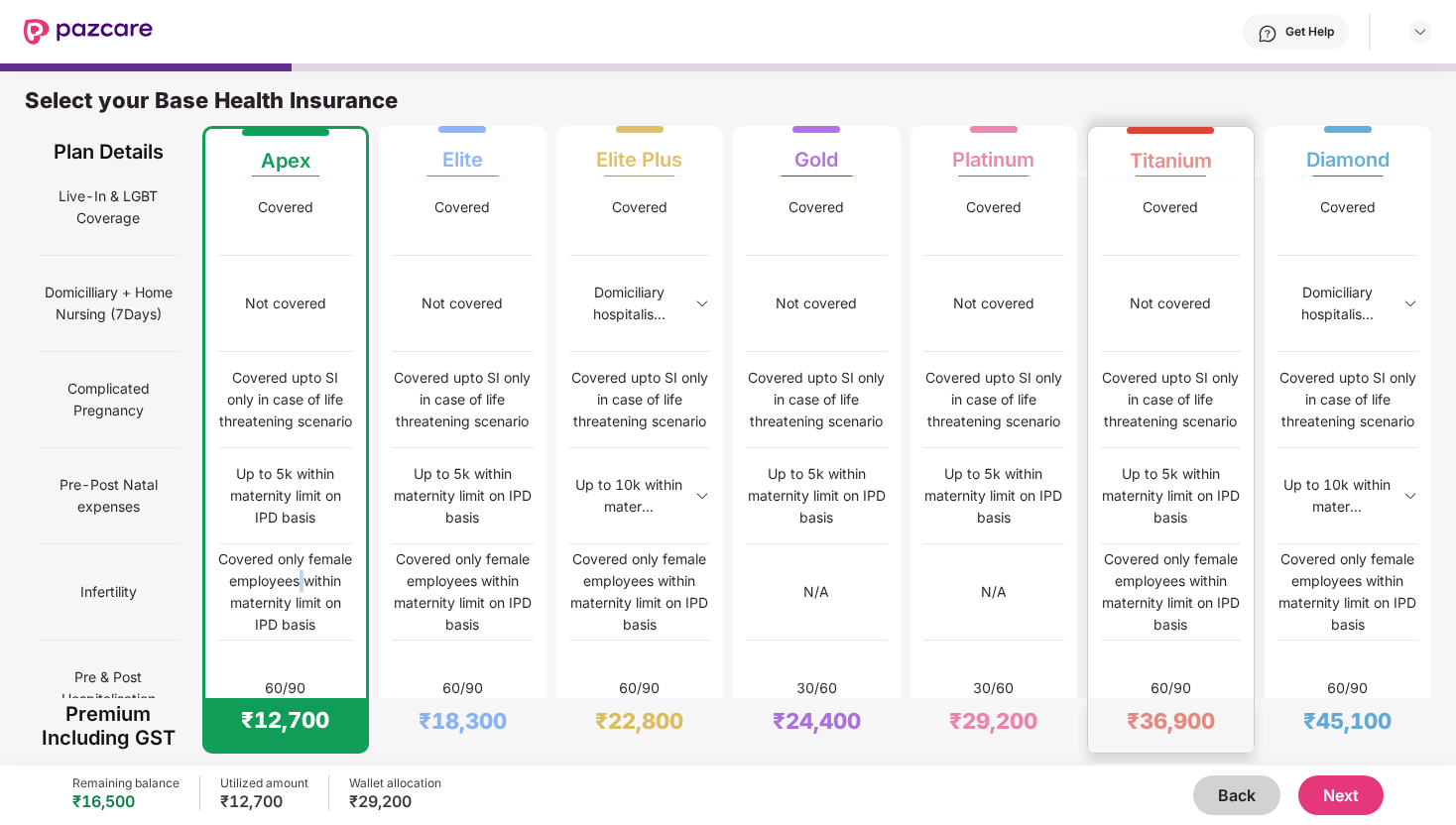 click on "Covered only female employees within maternity limit on IPD basis" at bounding box center (1170, 592) 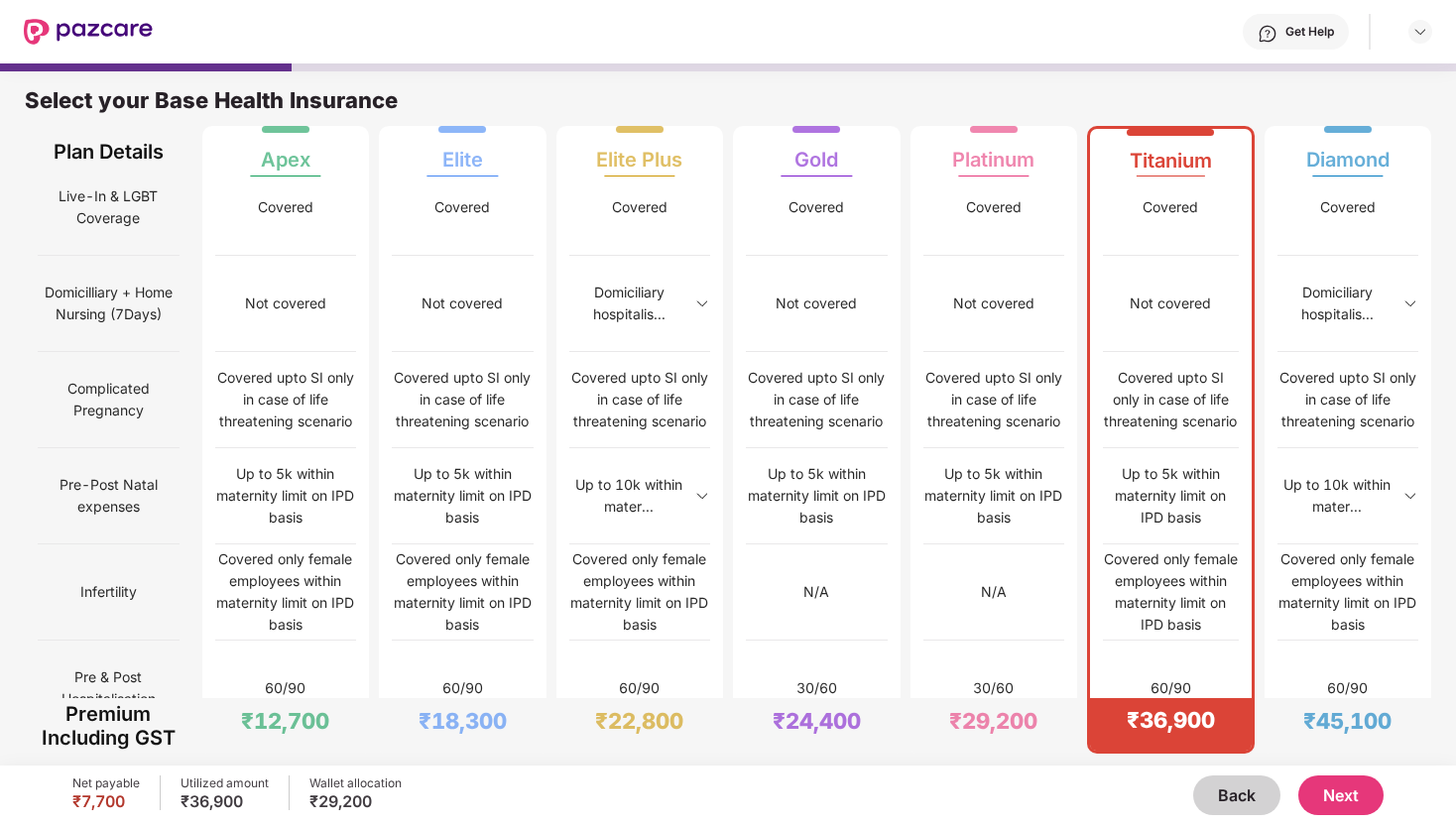click on "Covered only female employees within maternity limit on IPD basis" at bounding box center [1170, 592] 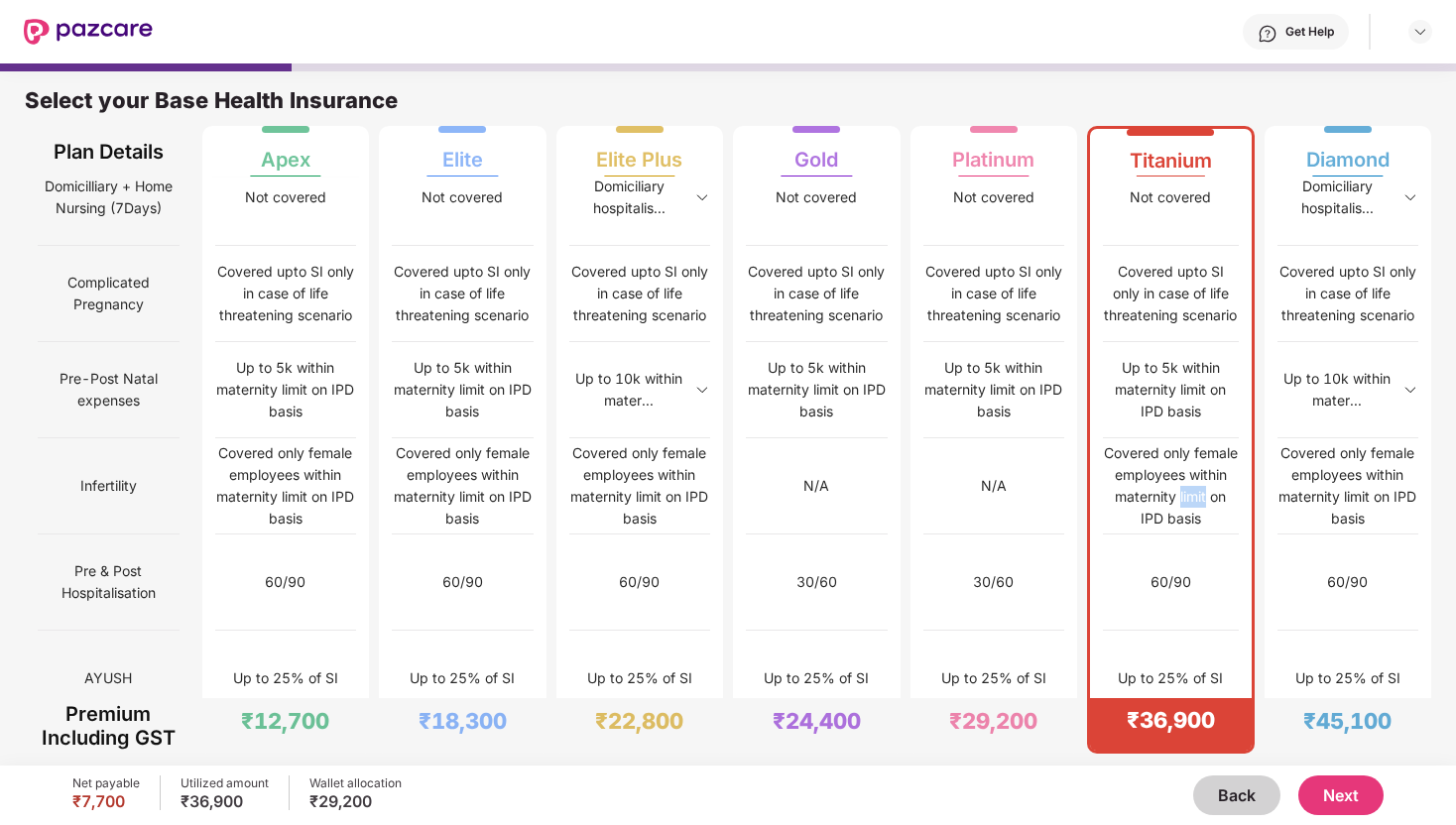 scroll, scrollTop: 1182, scrollLeft: 0, axis: vertical 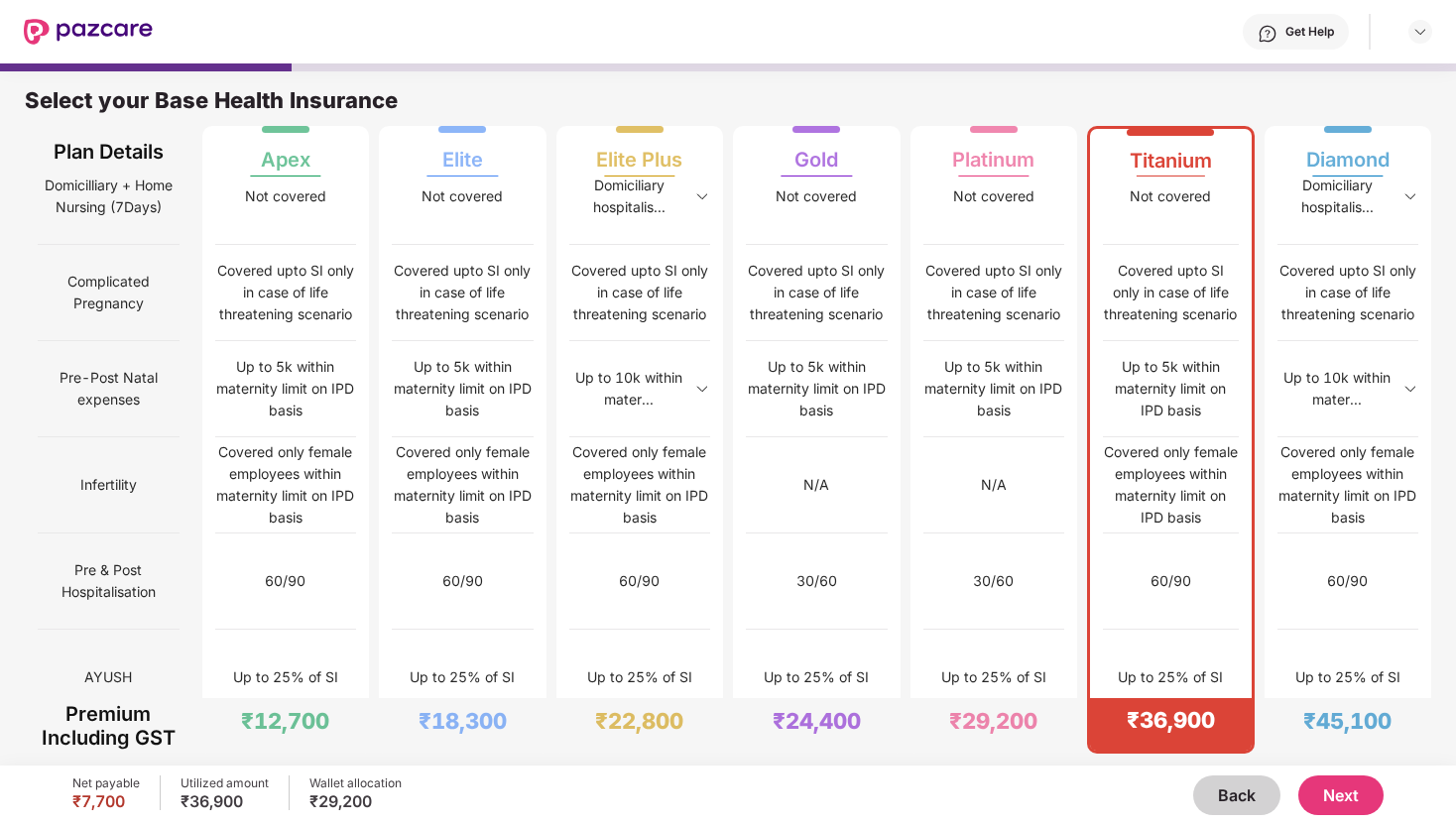 click on "60/90" at bounding box center [1170, 581] 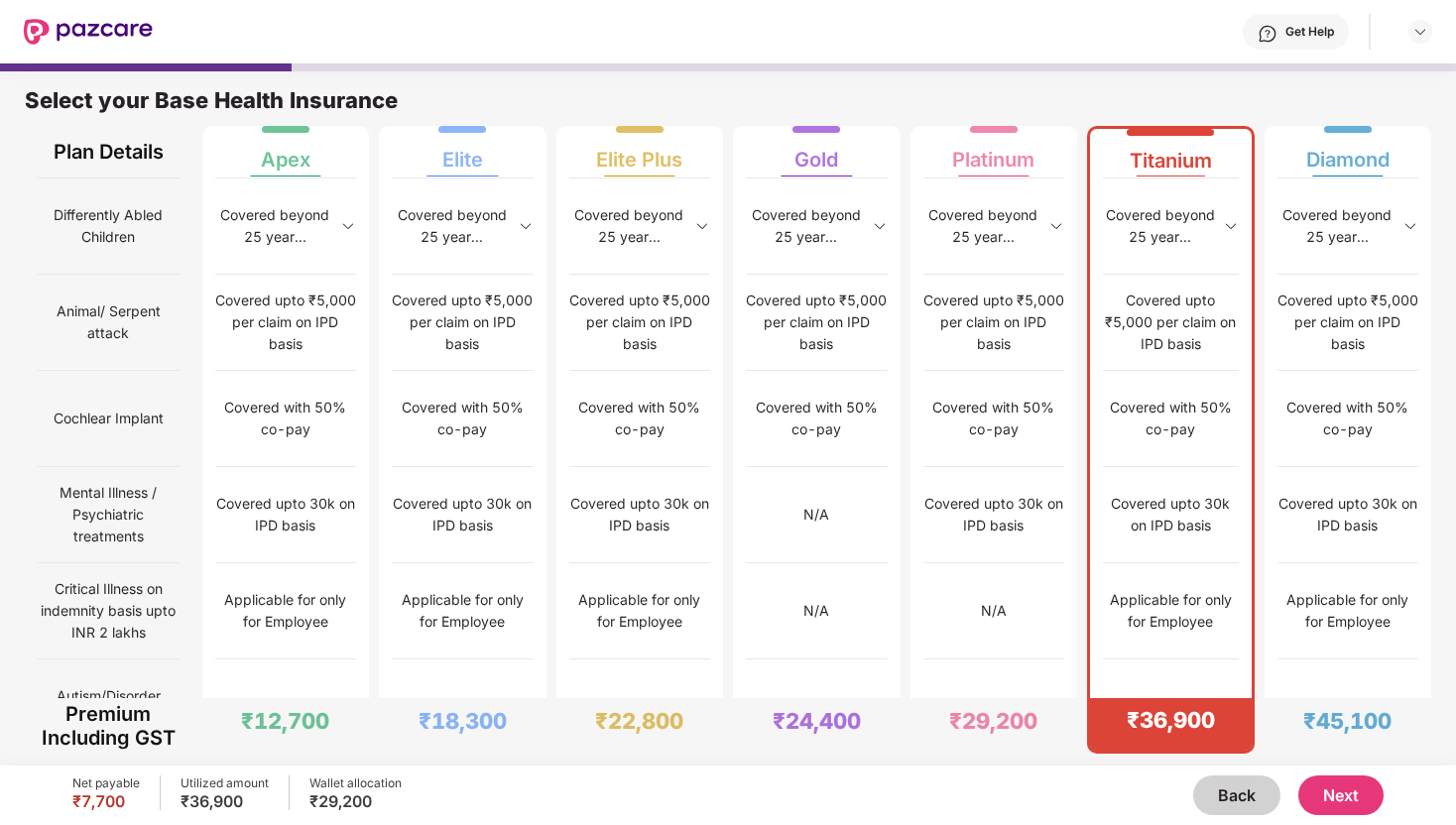 scroll, scrollTop: 1883, scrollLeft: 0, axis: vertical 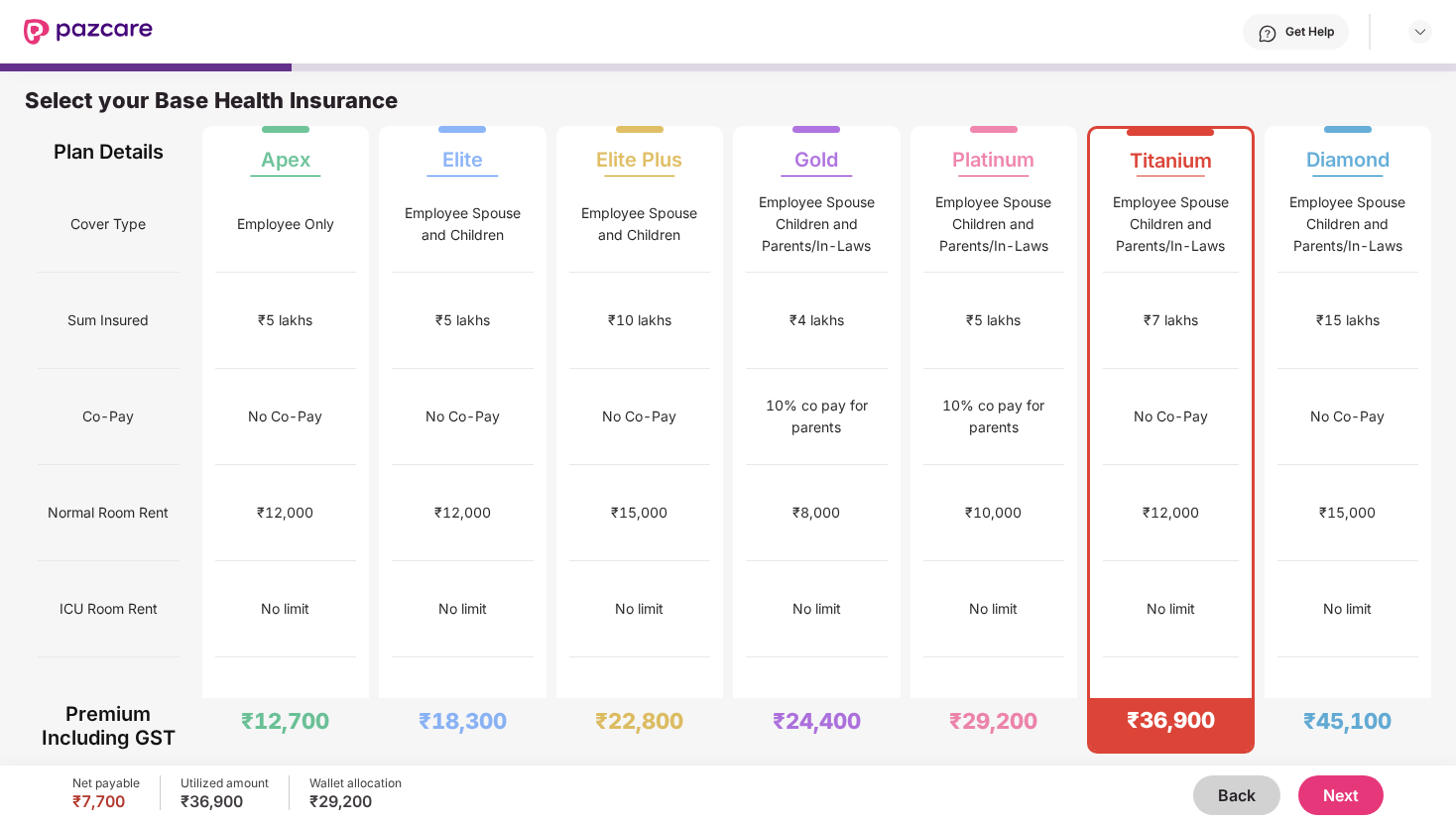 click on "Next" at bounding box center [1341, 795] 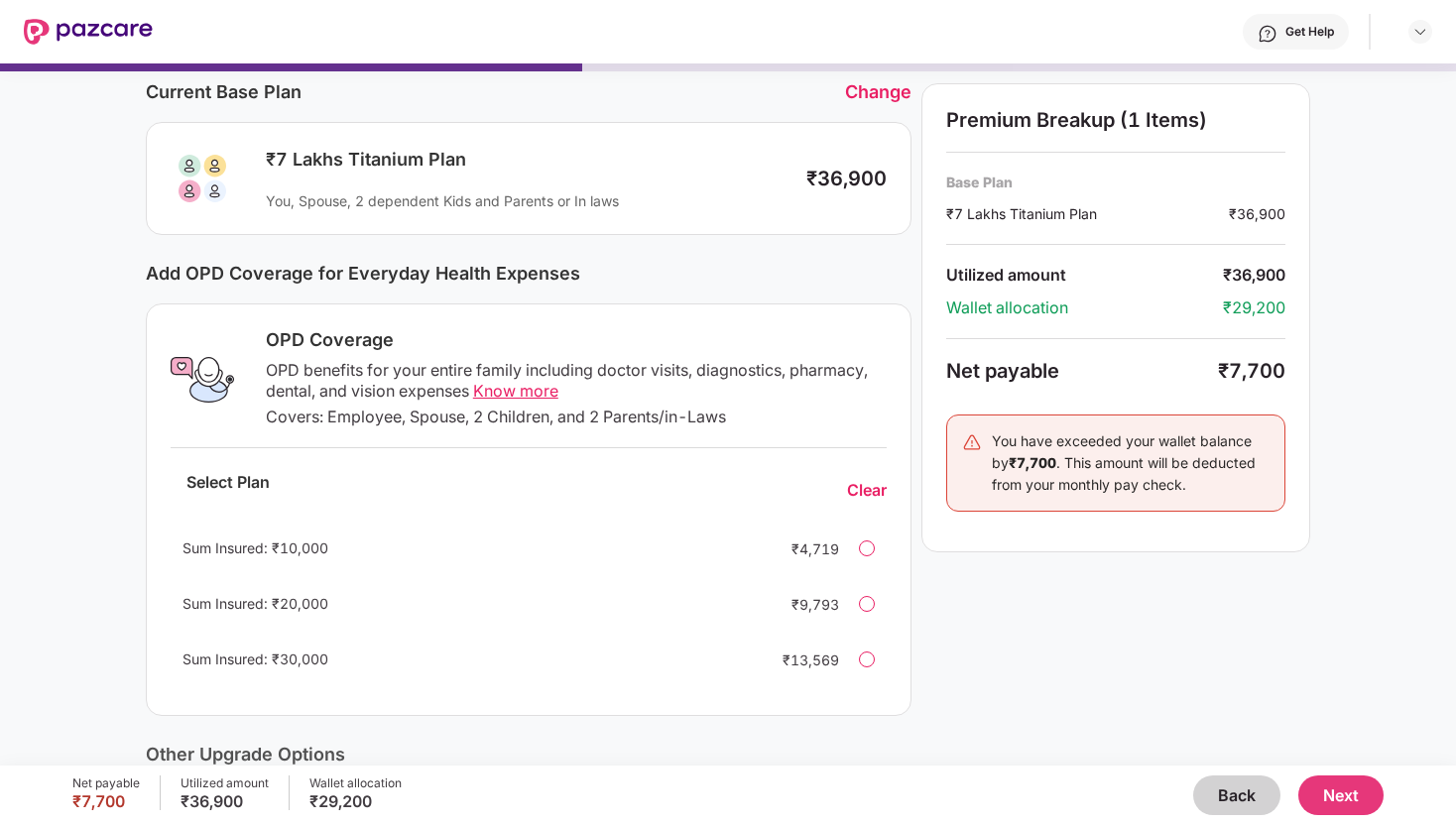 scroll, scrollTop: 85, scrollLeft: 0, axis: vertical 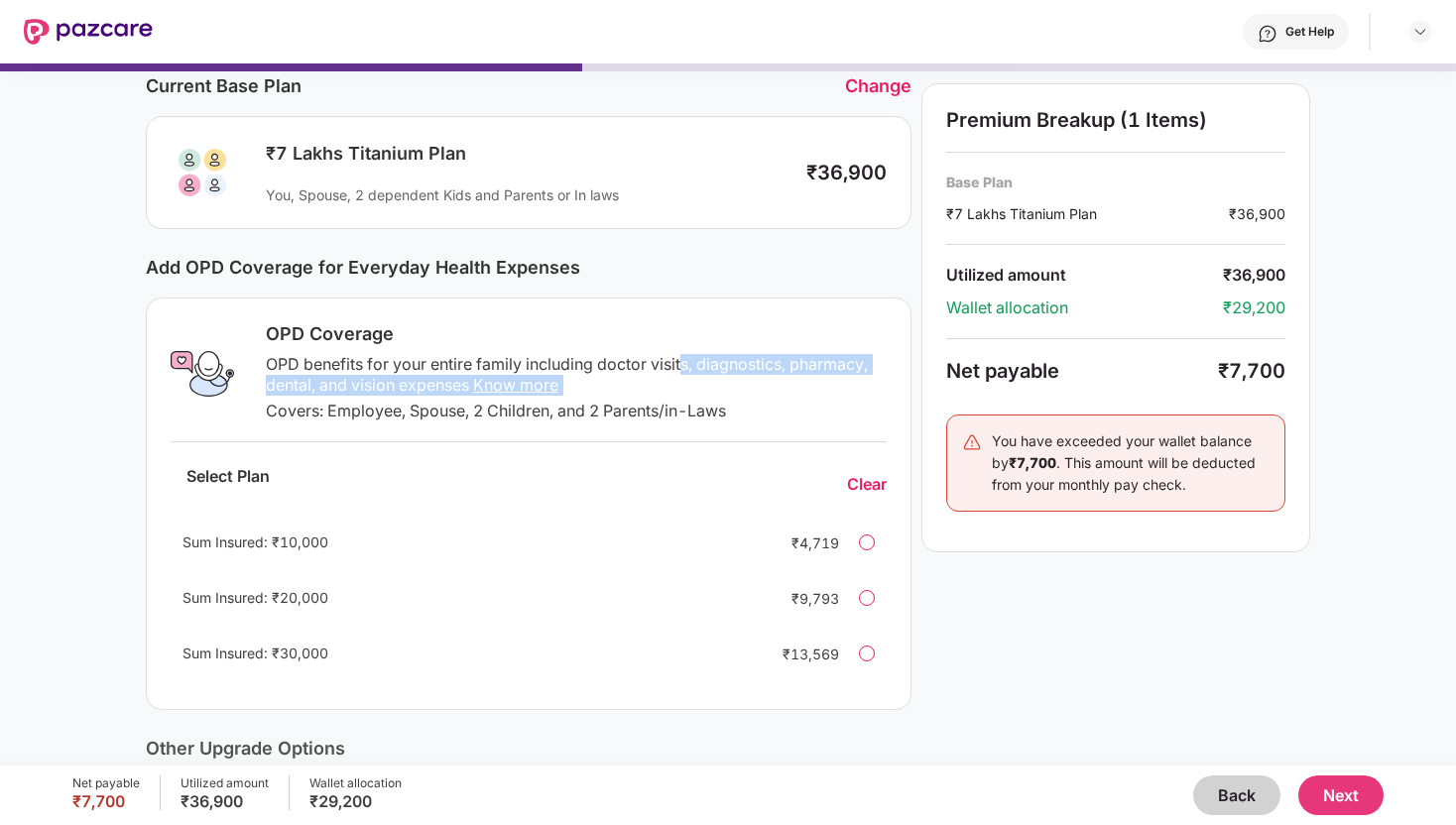 drag, startPoint x: 680, startPoint y: 360, endPoint x: 781, endPoint y: 396, distance: 107.22406 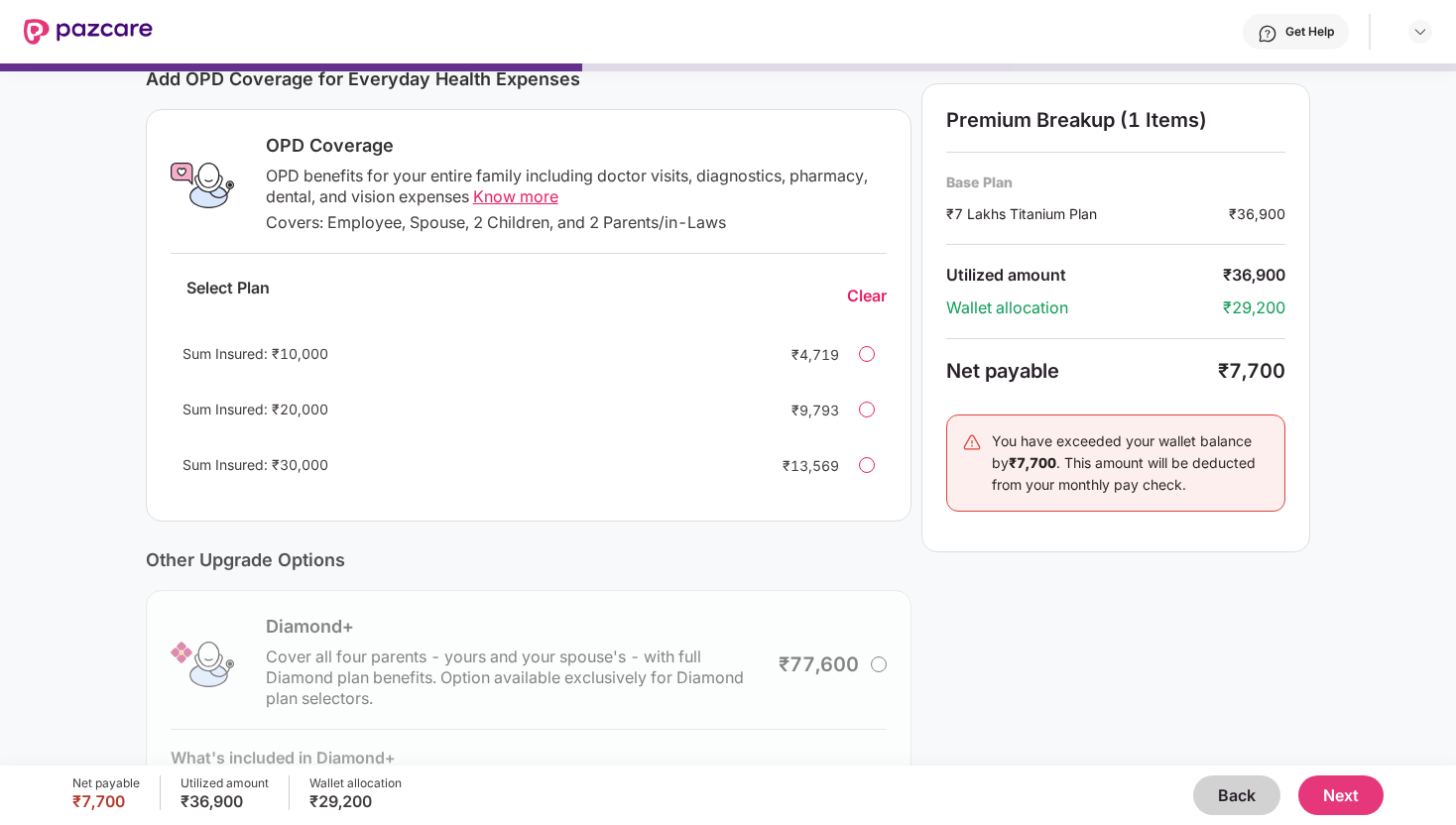 scroll, scrollTop: 285, scrollLeft: 0, axis: vertical 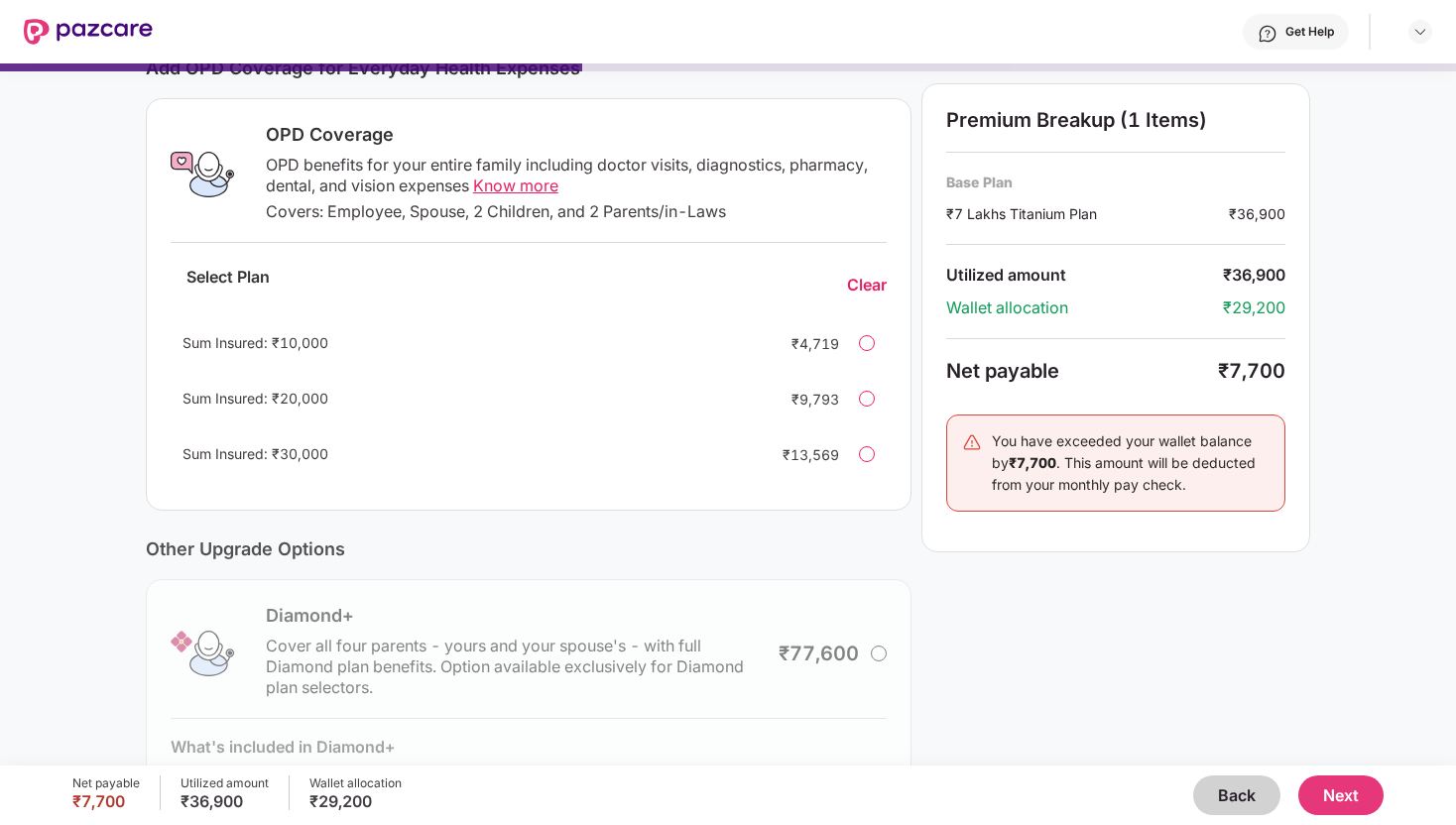 click at bounding box center (867, 343) 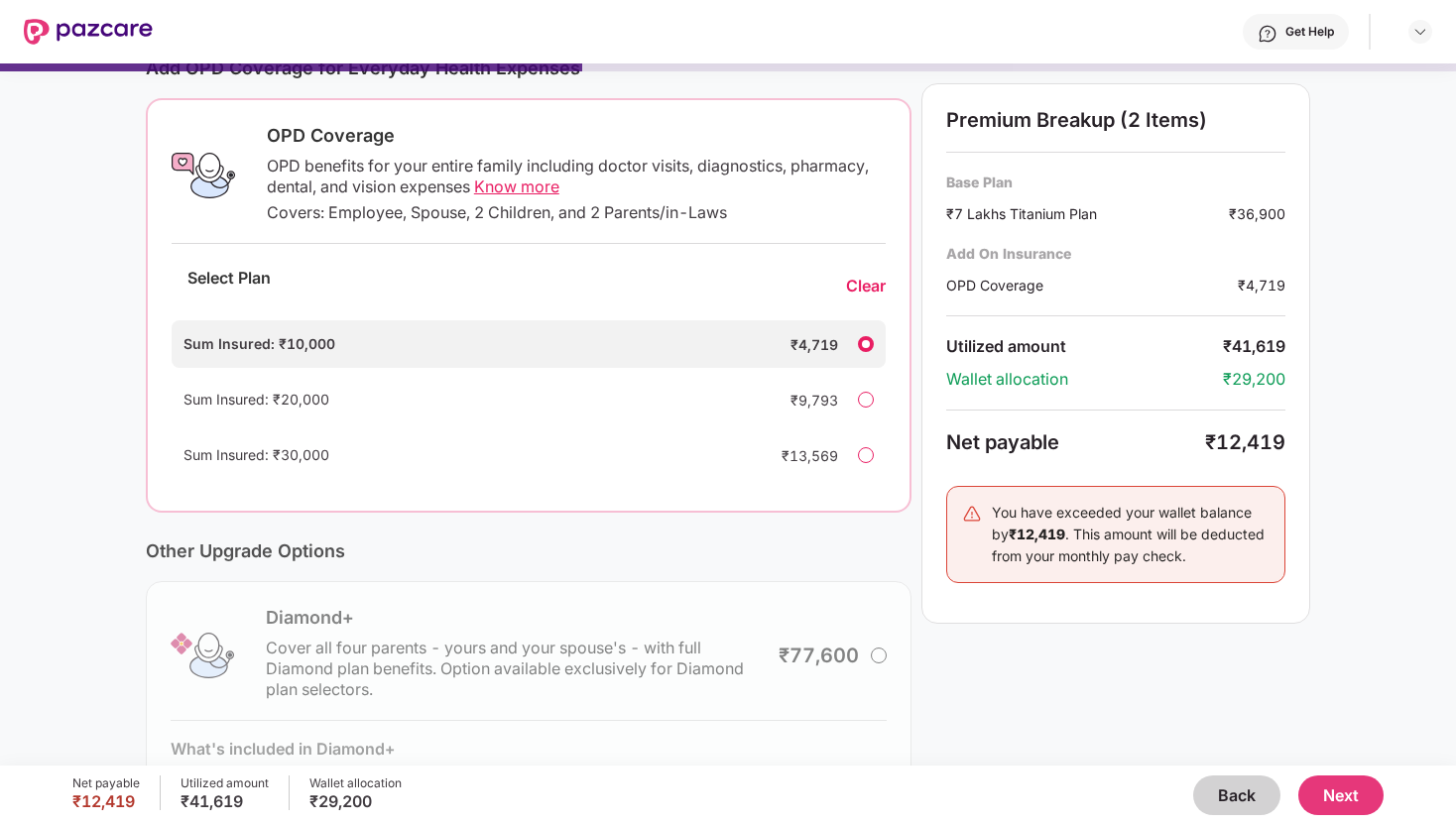 click at bounding box center [866, 344] 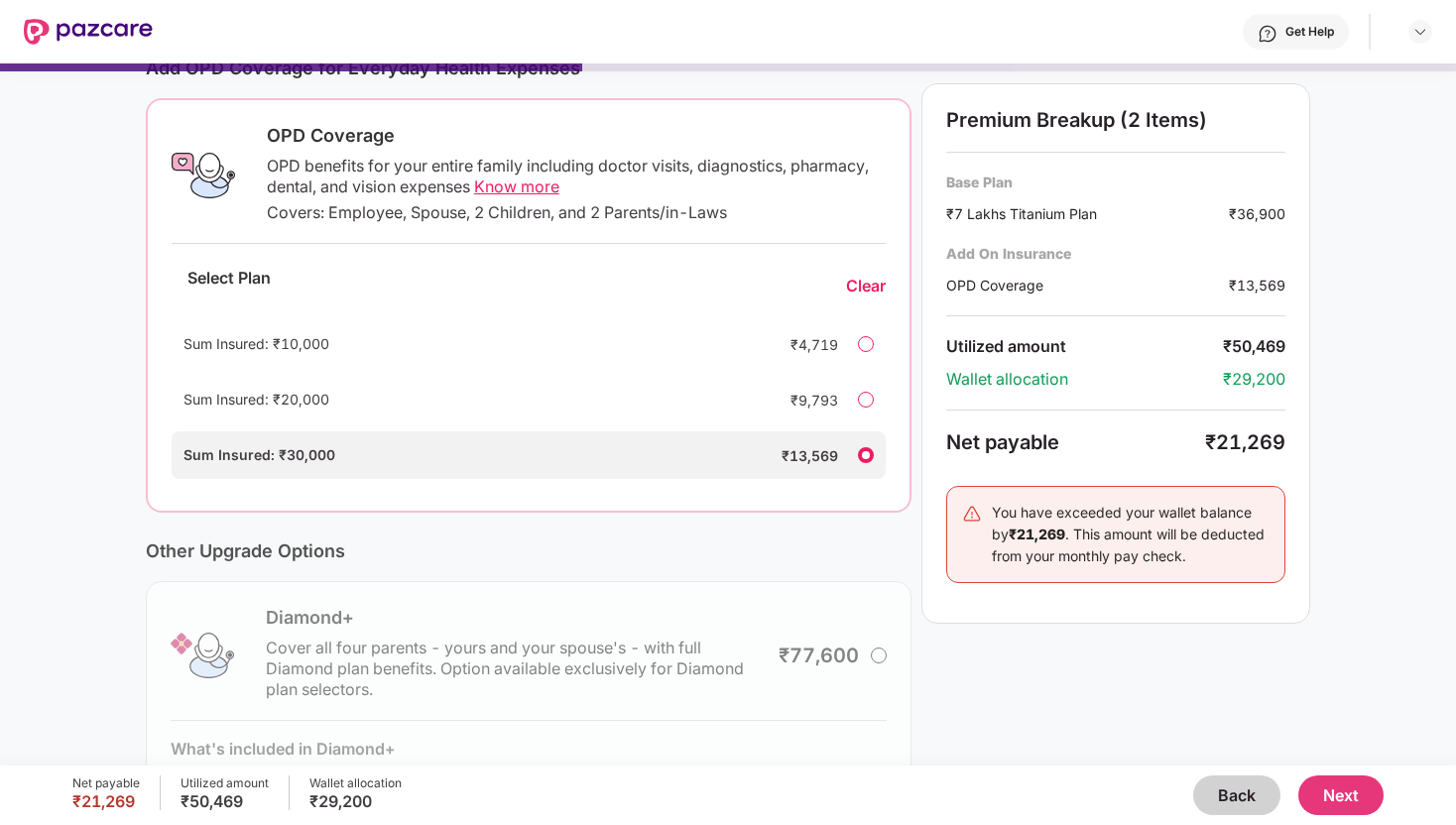 click on "Sum Insured: ₹20,000 ₹9,793" at bounding box center [529, 400] 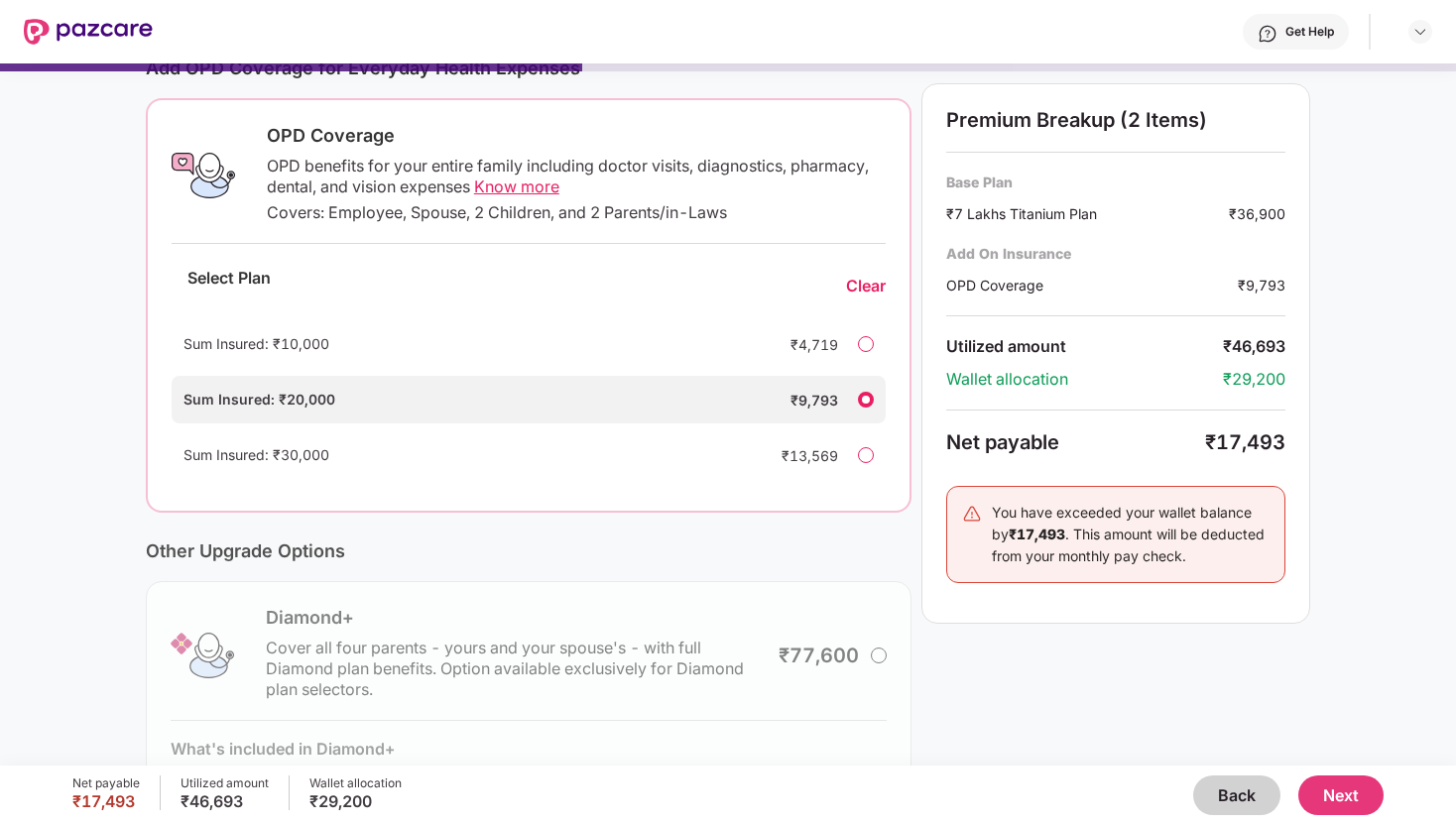 click on "Sum Insured: ₹10,000 ₹4,719" at bounding box center (529, 344) 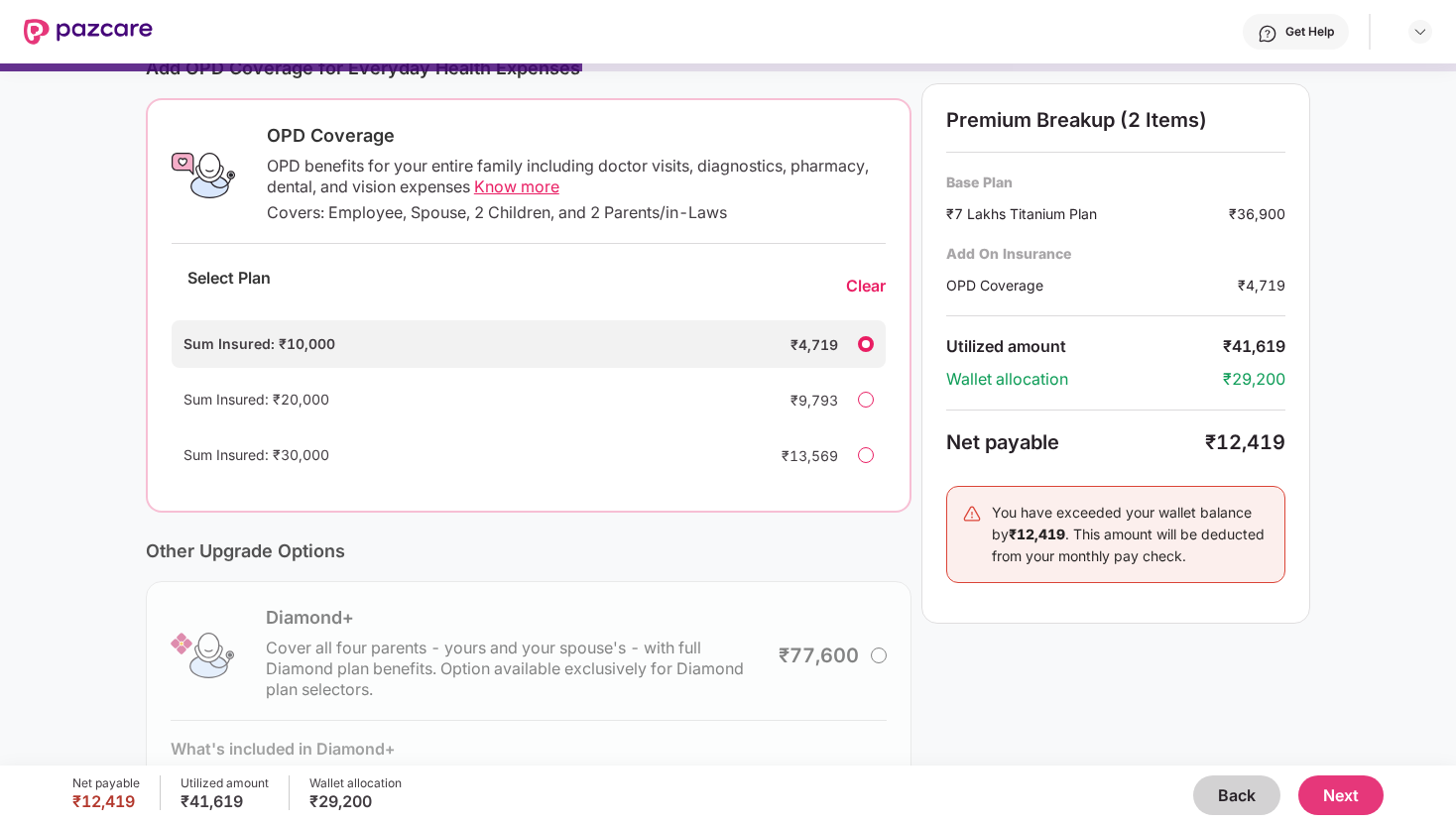 click at bounding box center [866, 455] 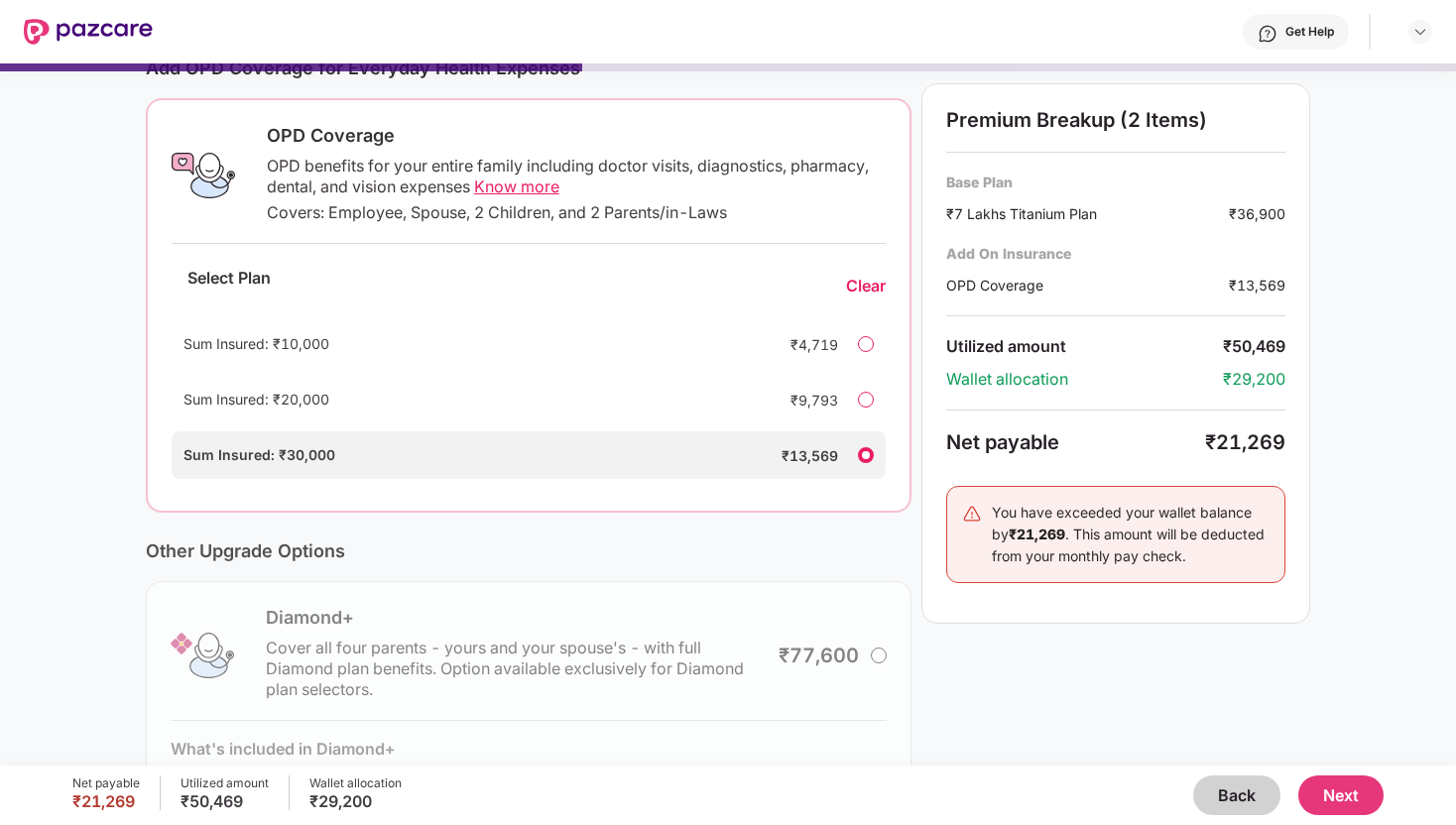 click at bounding box center (866, 344) 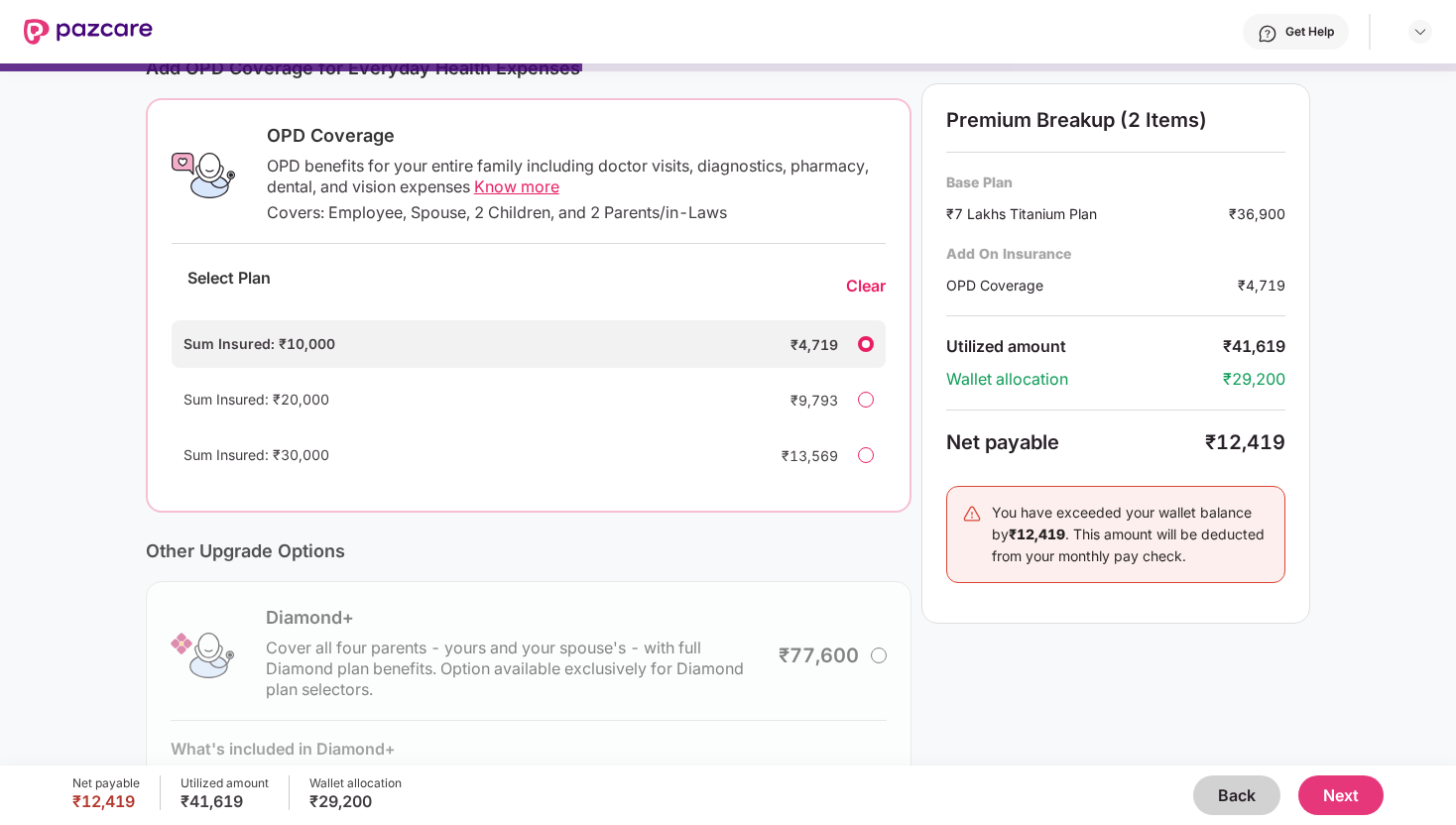 click at bounding box center (866, 455) 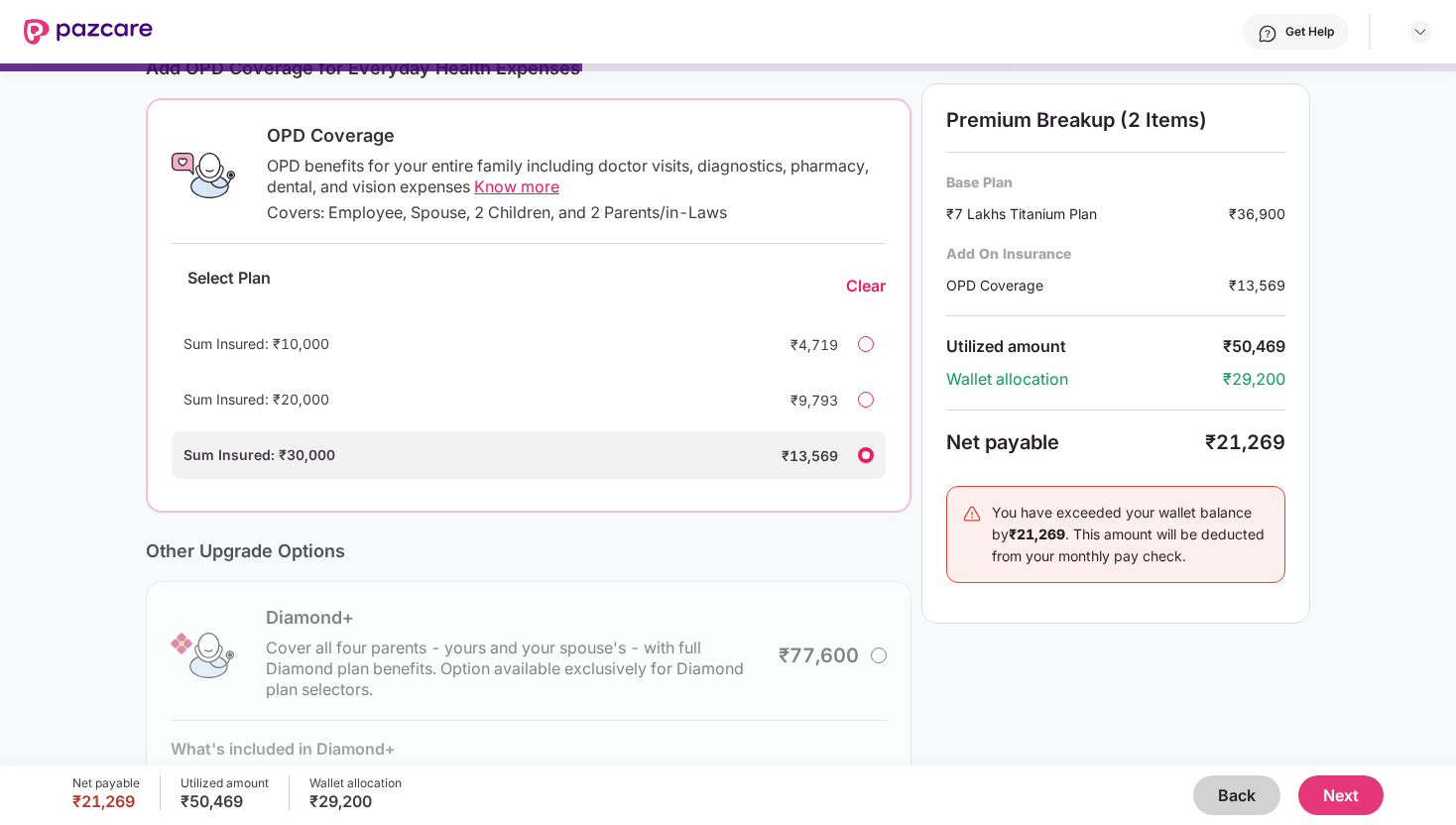 click on "Clear" at bounding box center [866, 286] 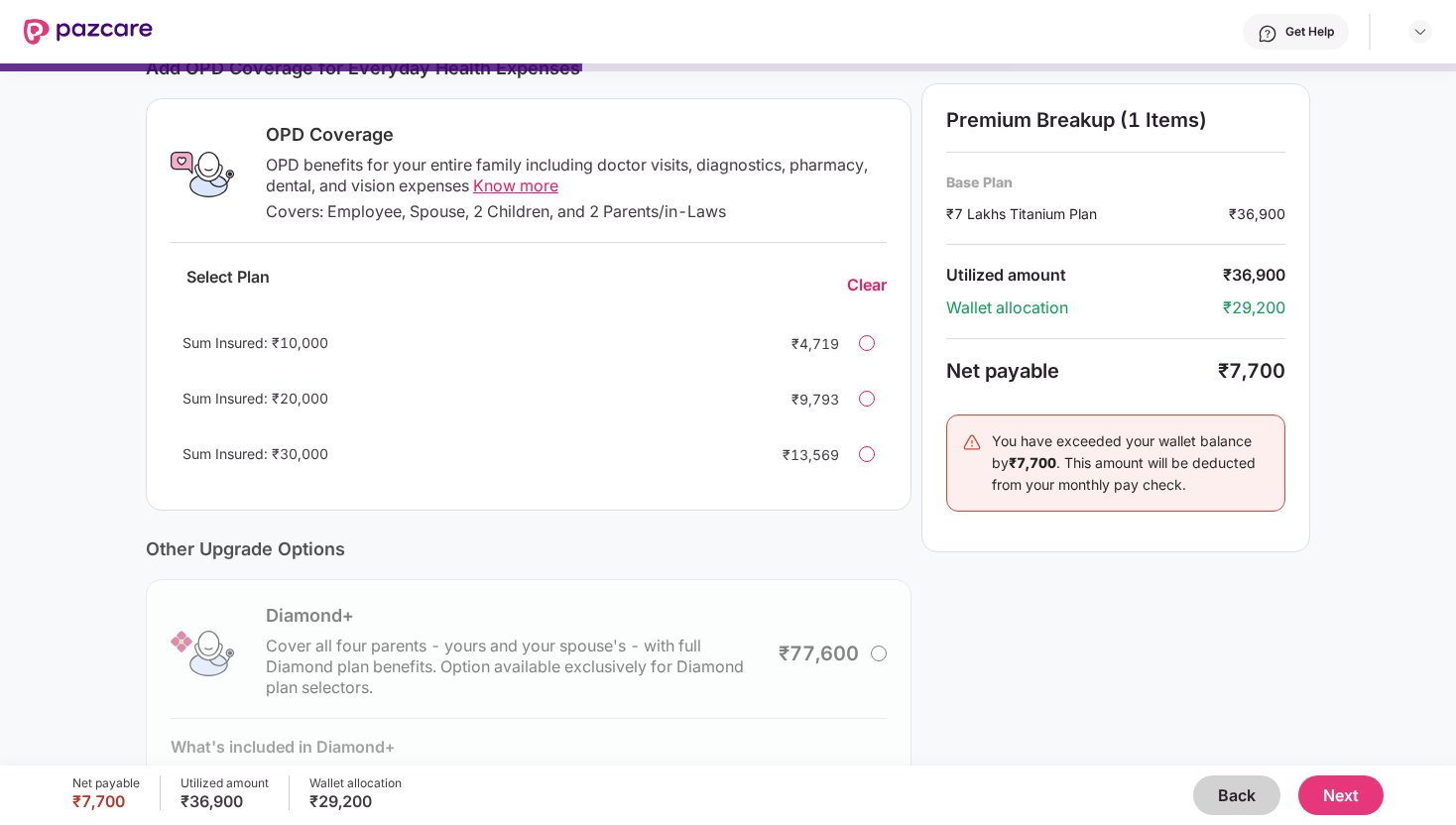 click at bounding box center [867, 454] 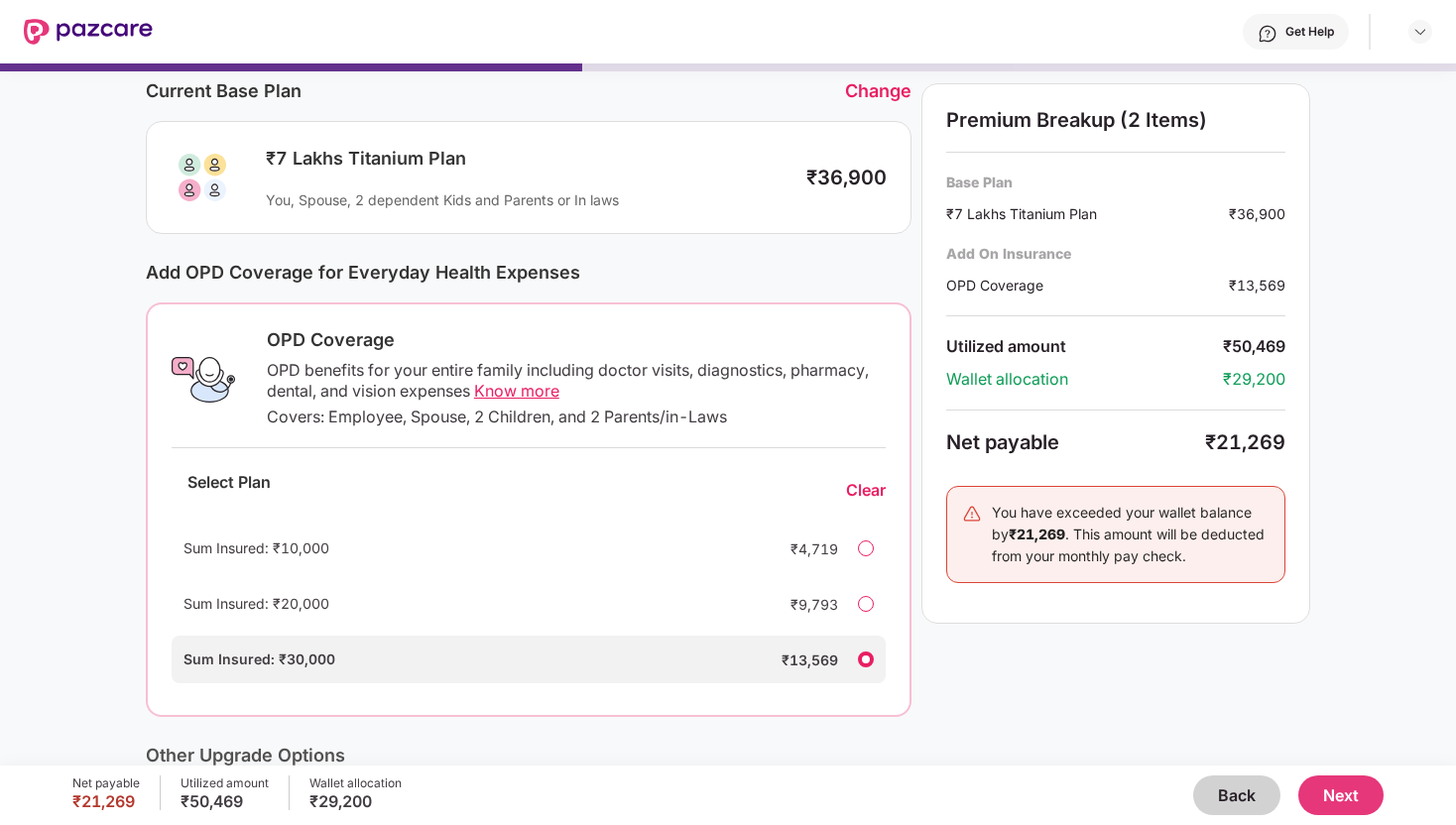 scroll, scrollTop: 76, scrollLeft: 0, axis: vertical 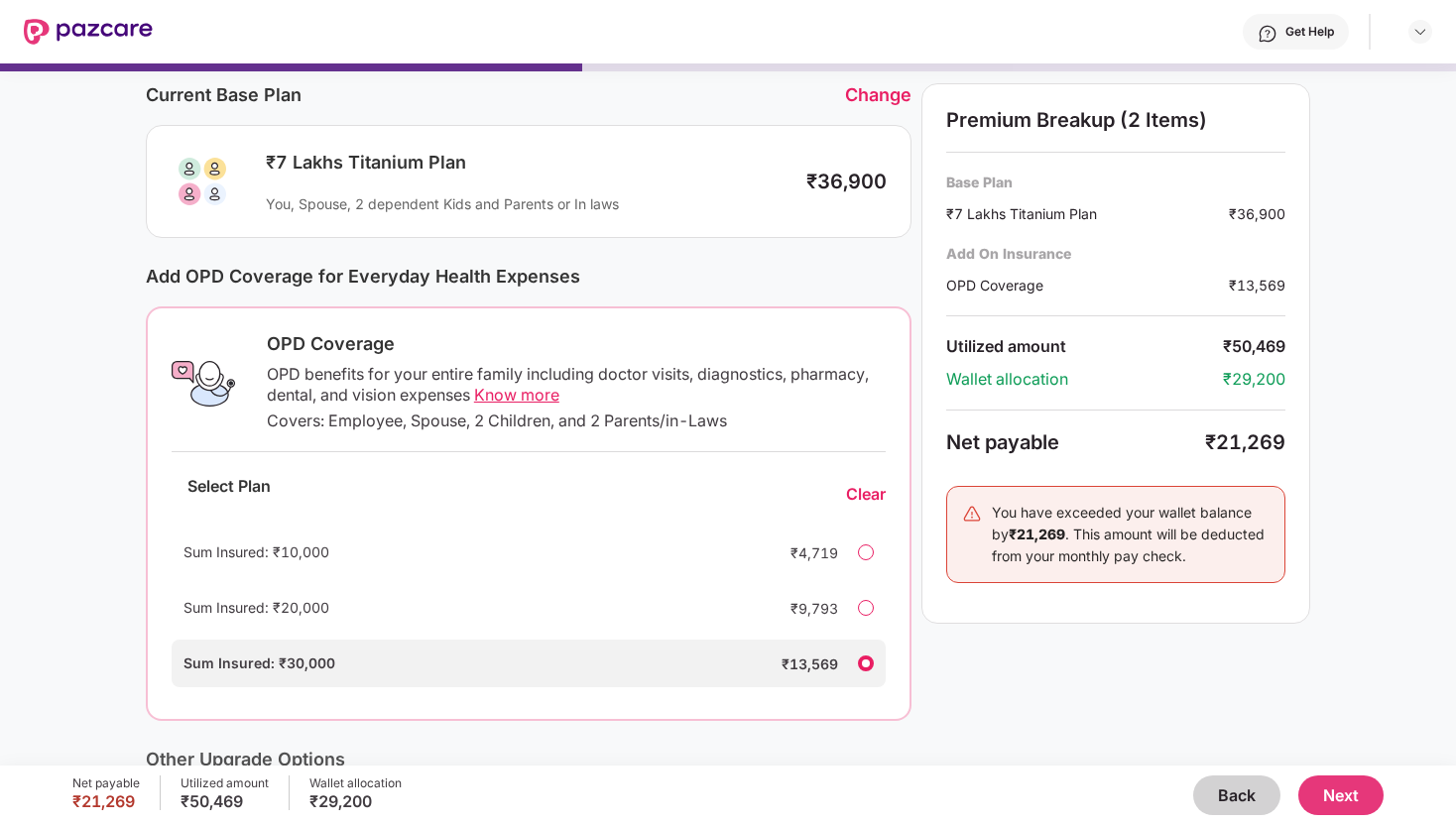 click on "Clear" at bounding box center [866, 494] 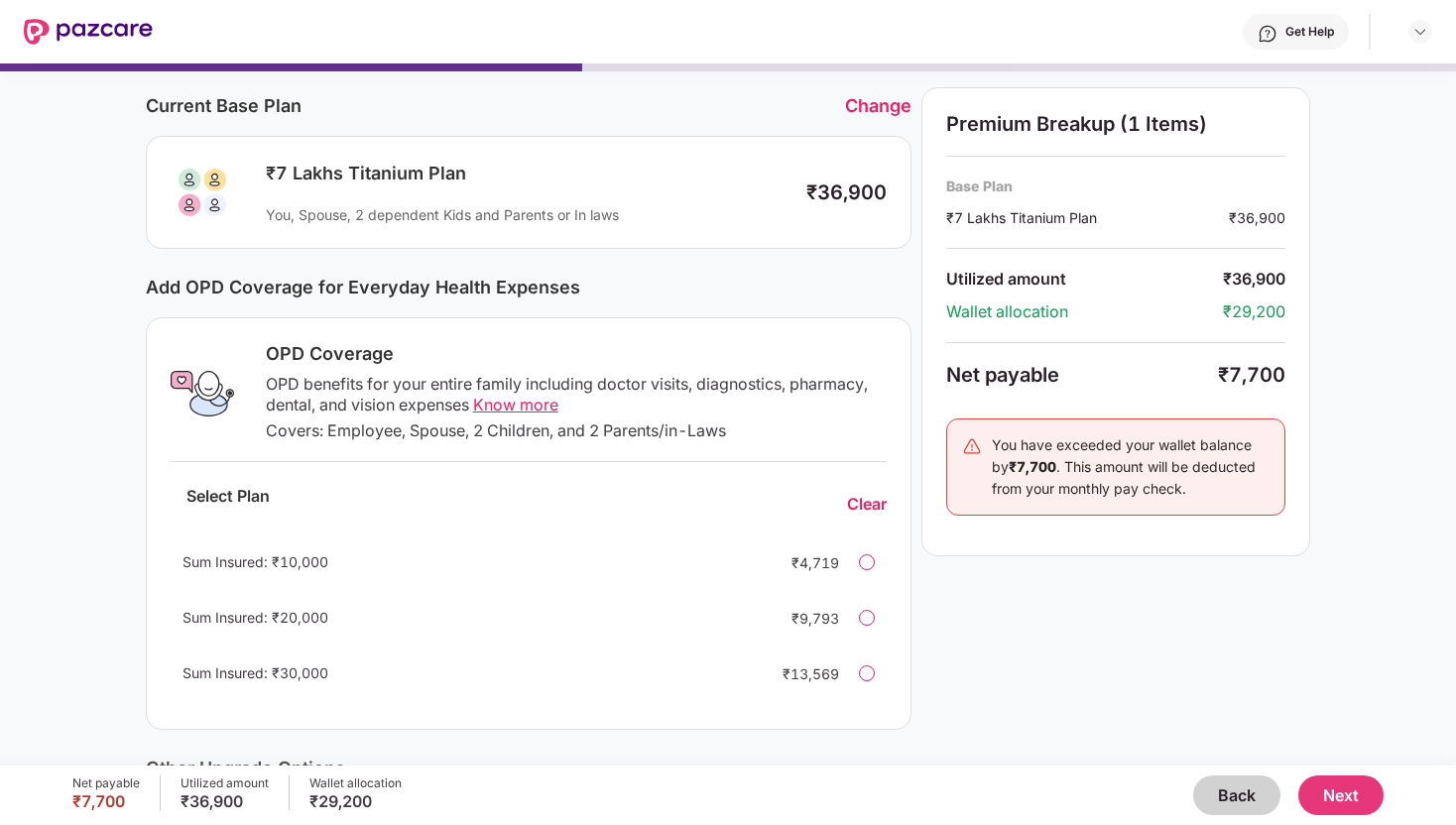 scroll, scrollTop: 0, scrollLeft: 0, axis: both 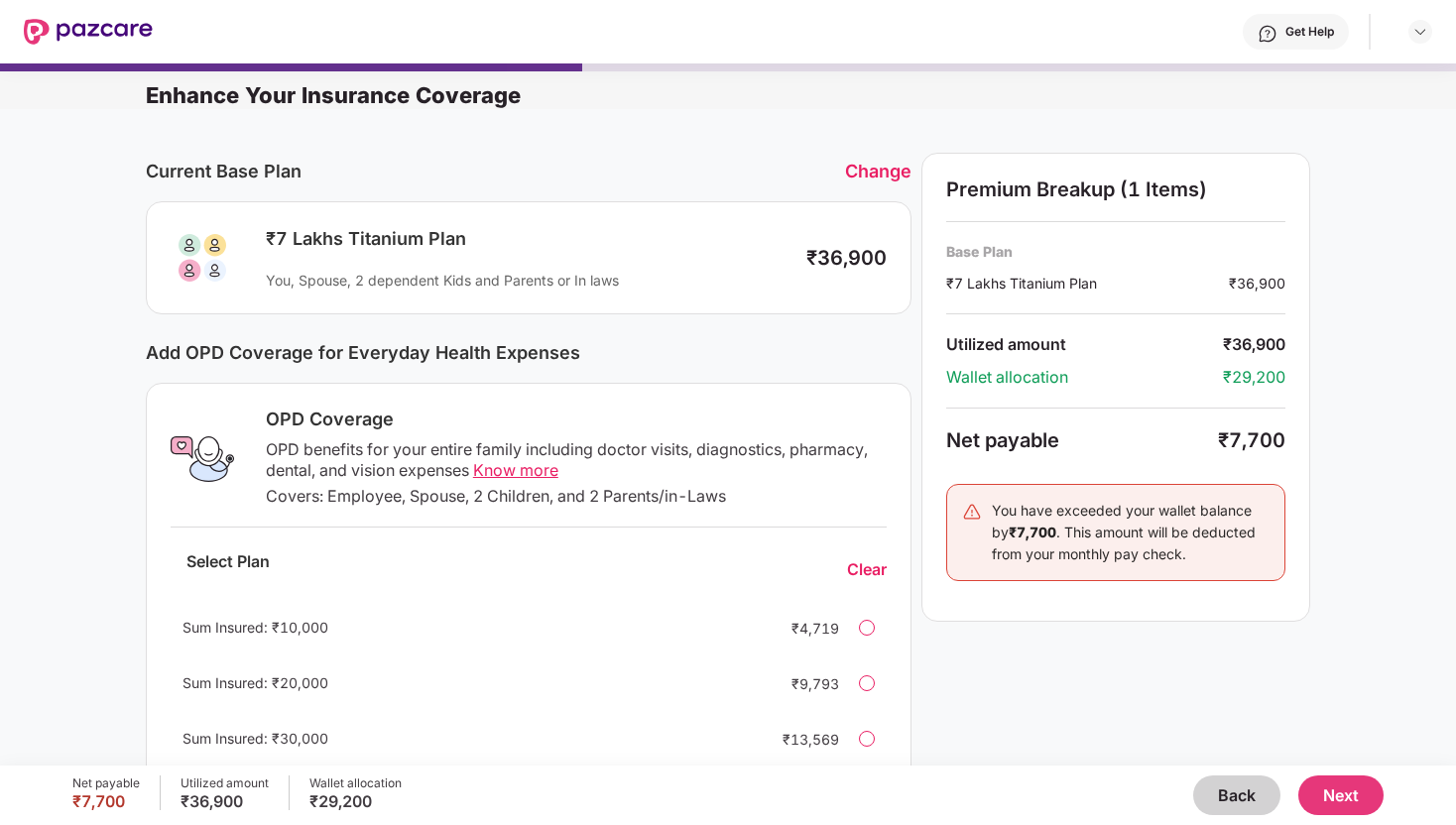 click on "Next" at bounding box center [1341, 795] 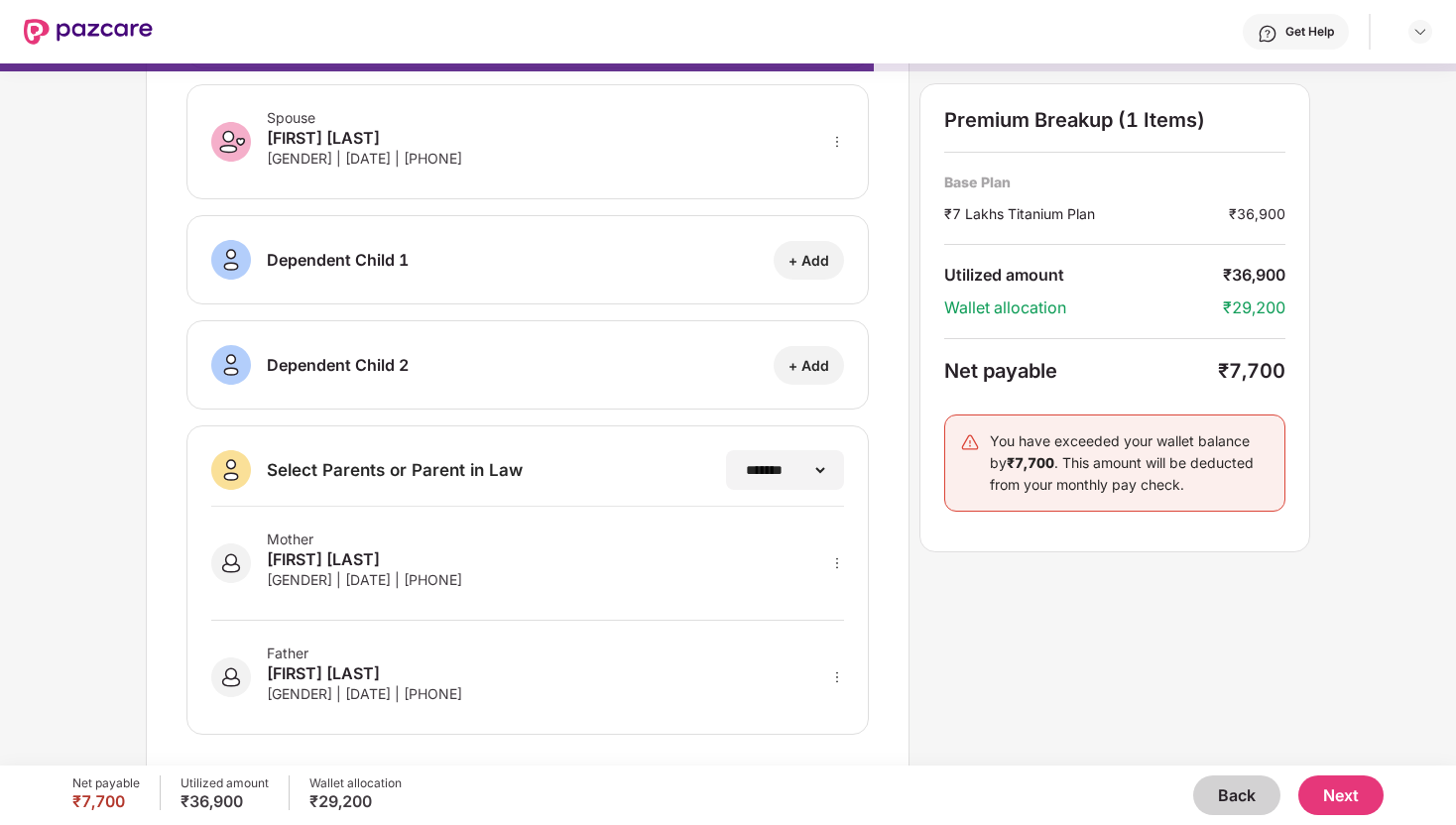 scroll, scrollTop: 231, scrollLeft: 0, axis: vertical 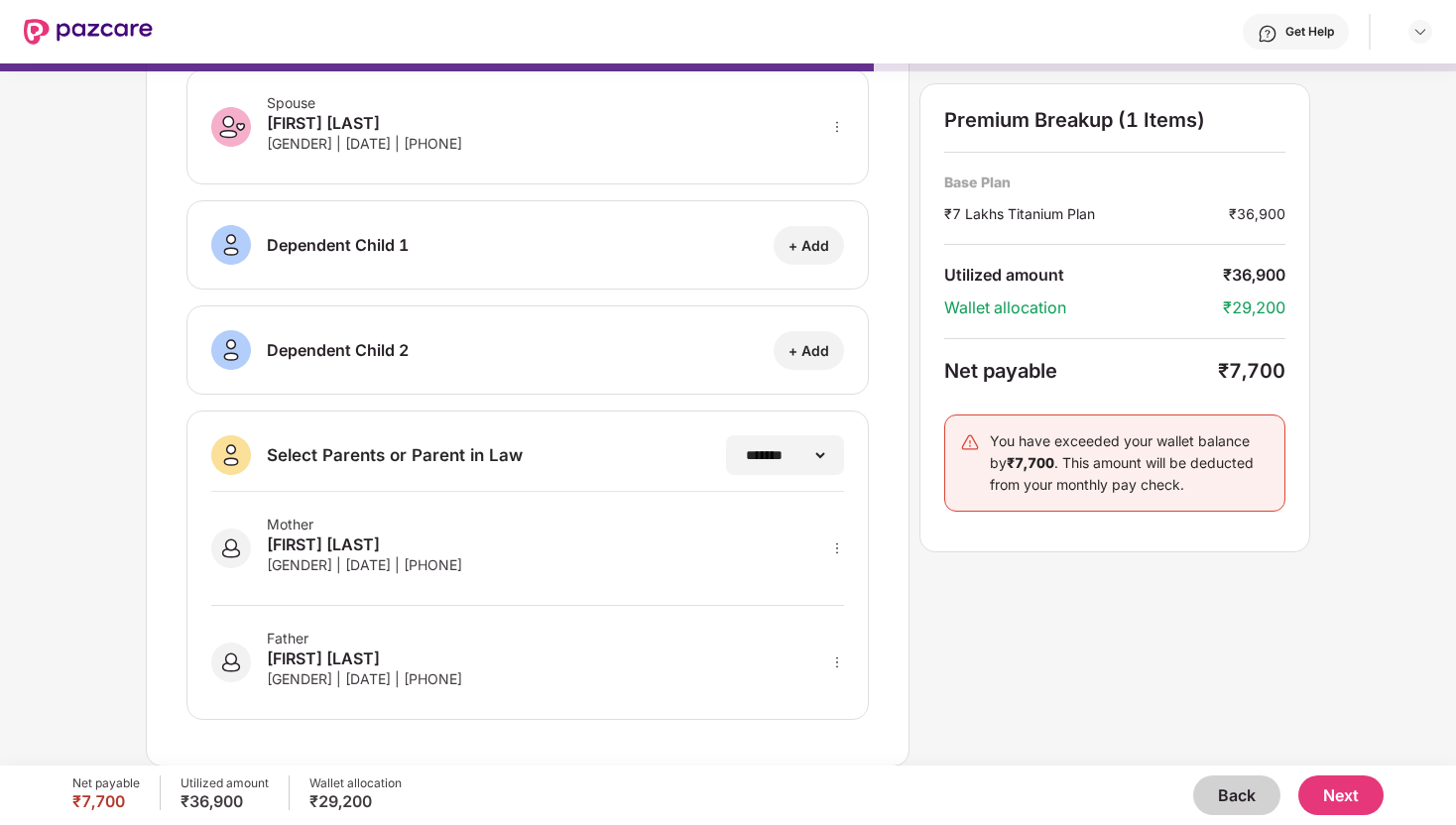 click on "Next" at bounding box center (1341, 795) 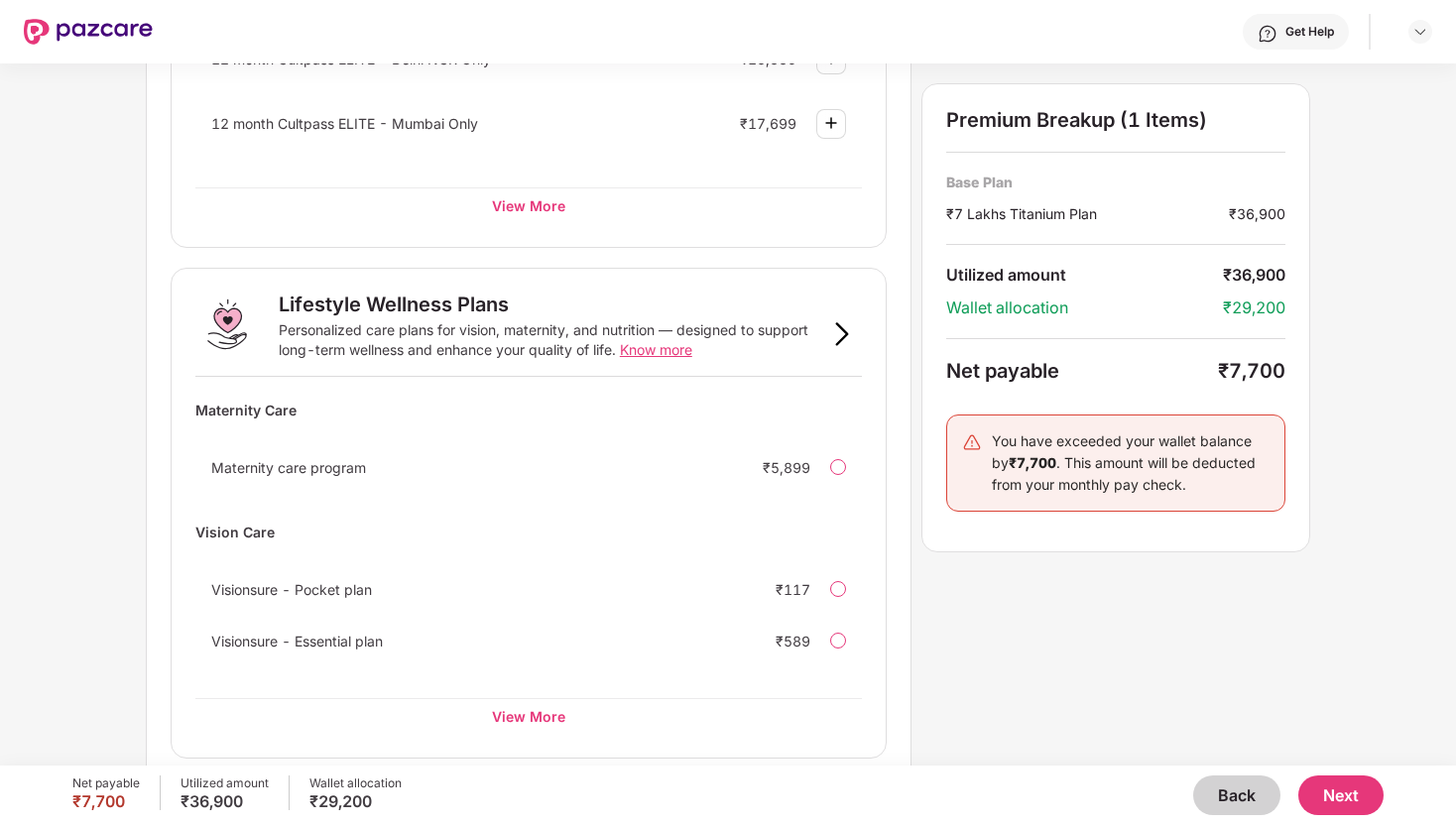scroll, scrollTop: 1128, scrollLeft: 0, axis: vertical 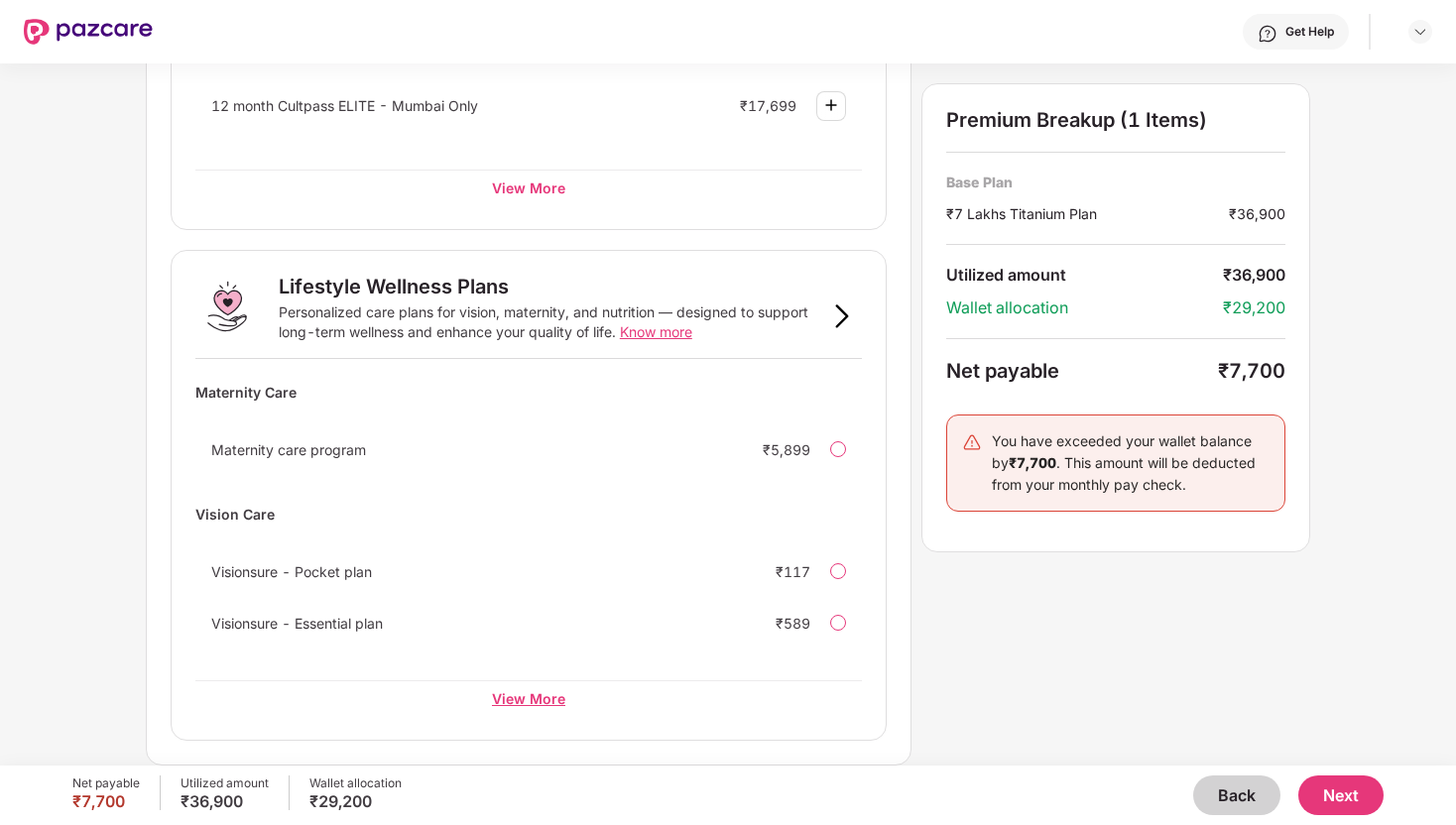 click on "View More" at bounding box center [529, 698] 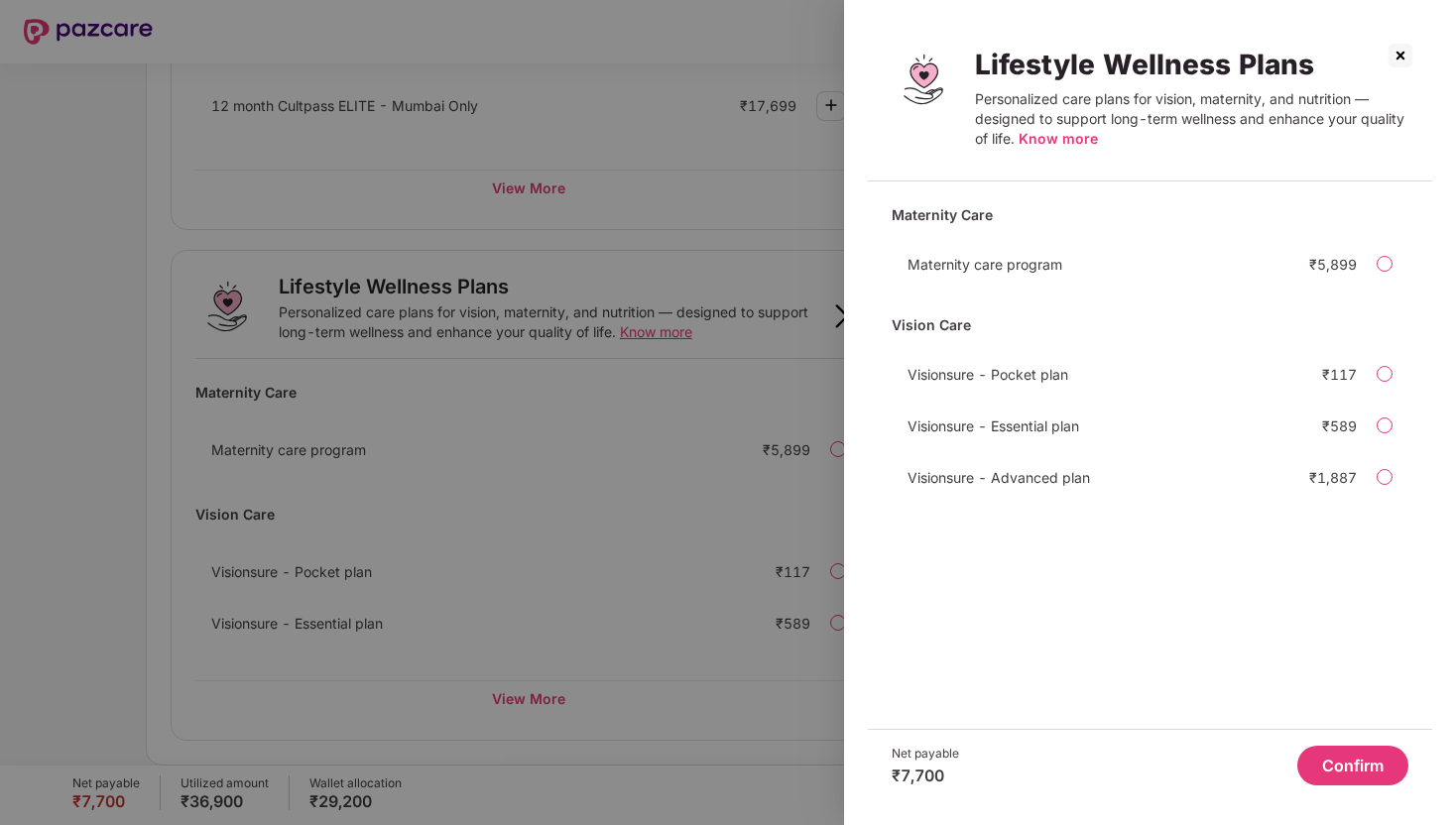 click at bounding box center (1400, 56) 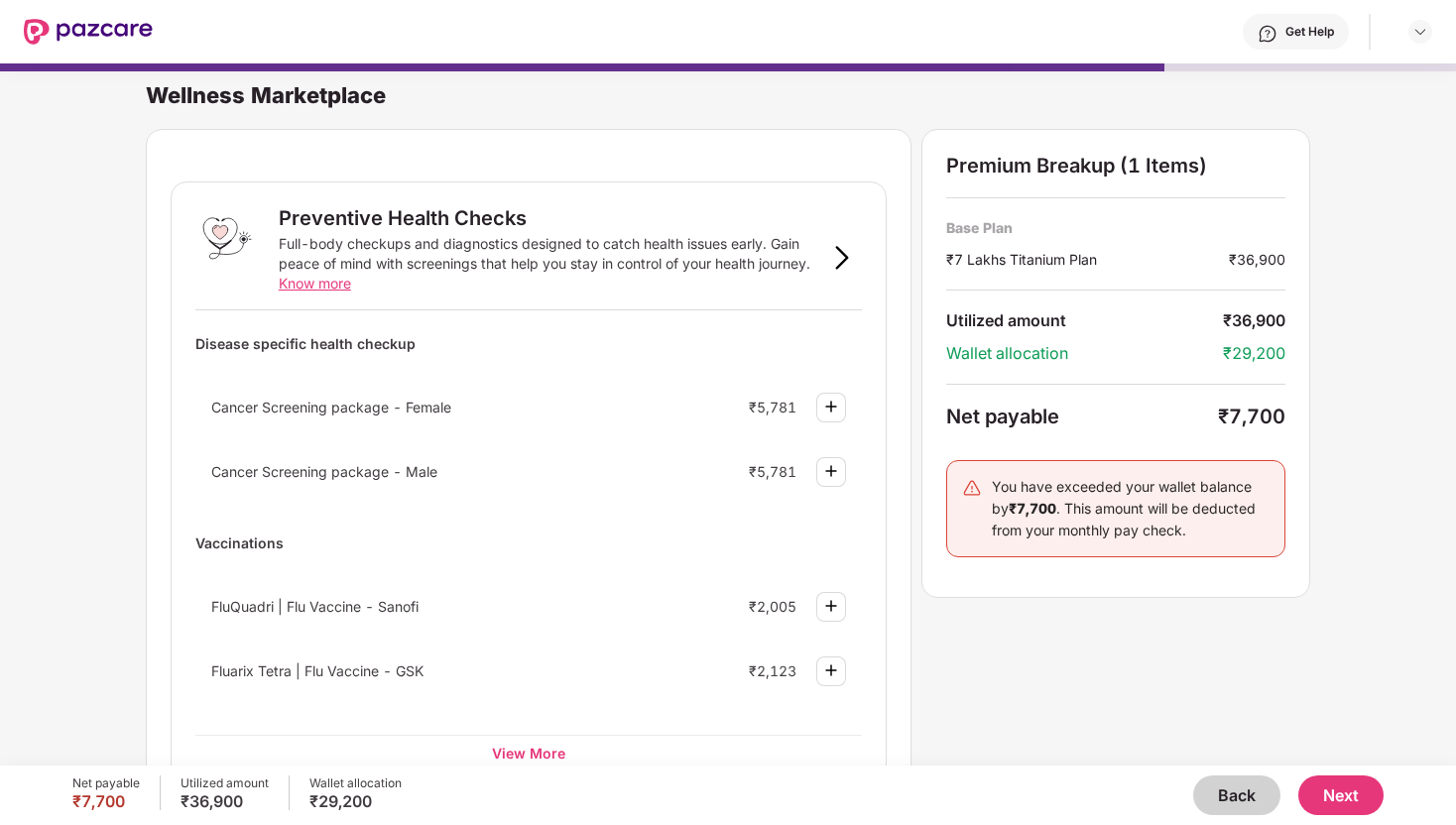 scroll, scrollTop: 1128, scrollLeft: 0, axis: vertical 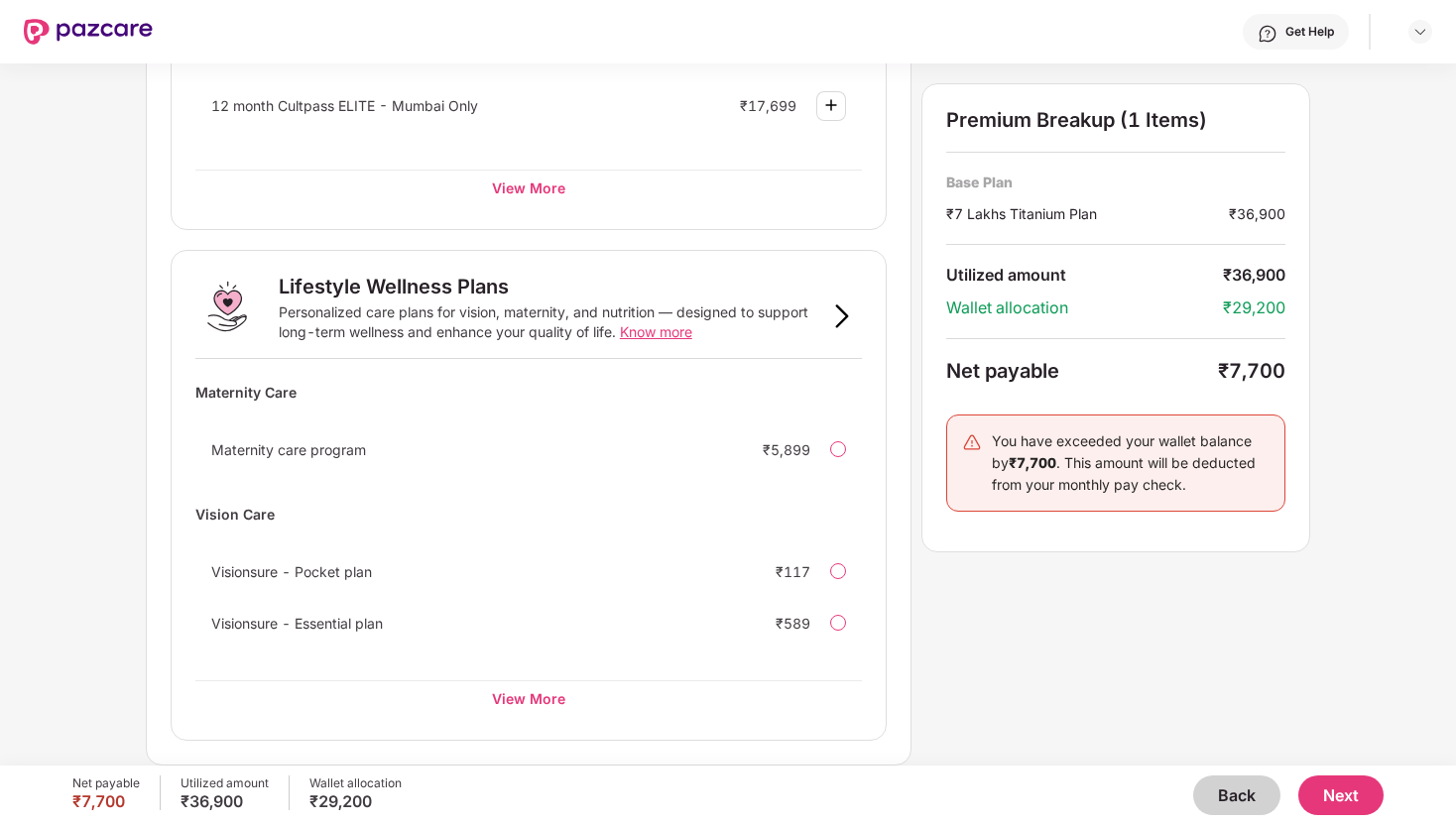 click on "Next" at bounding box center (1341, 795) 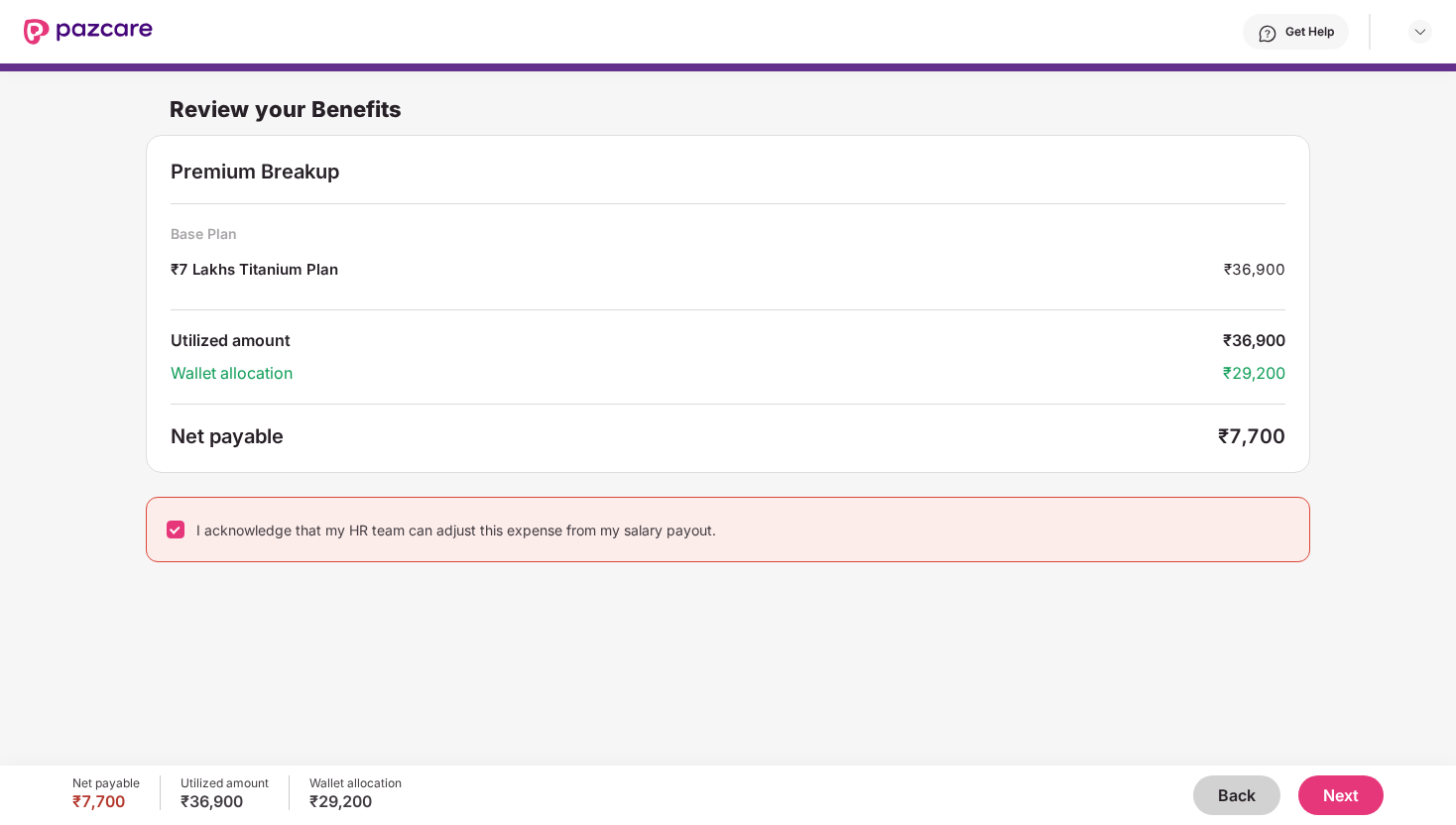 click on "Back" at bounding box center [1237, 795] 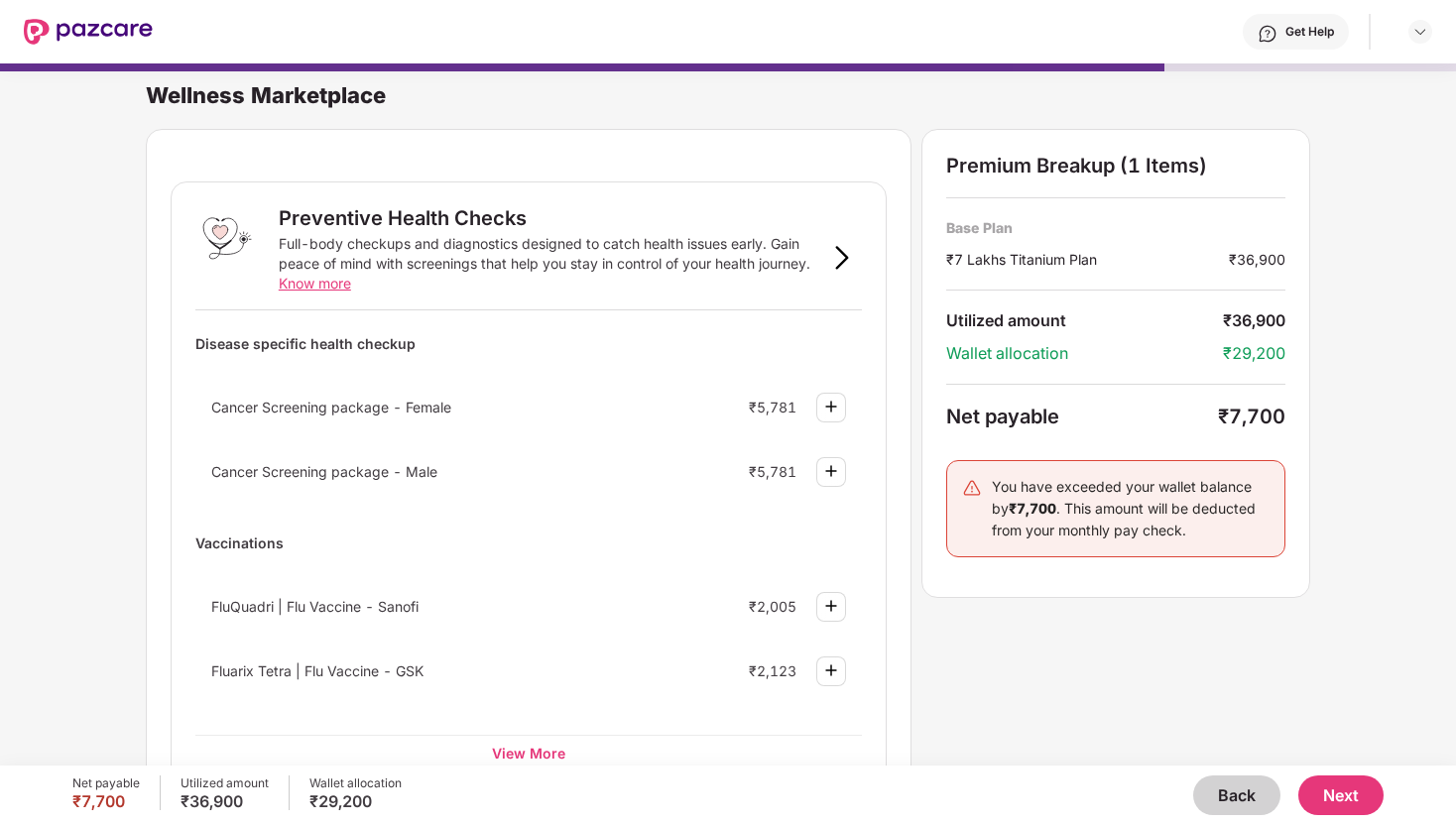 click on "Back" at bounding box center [1237, 795] 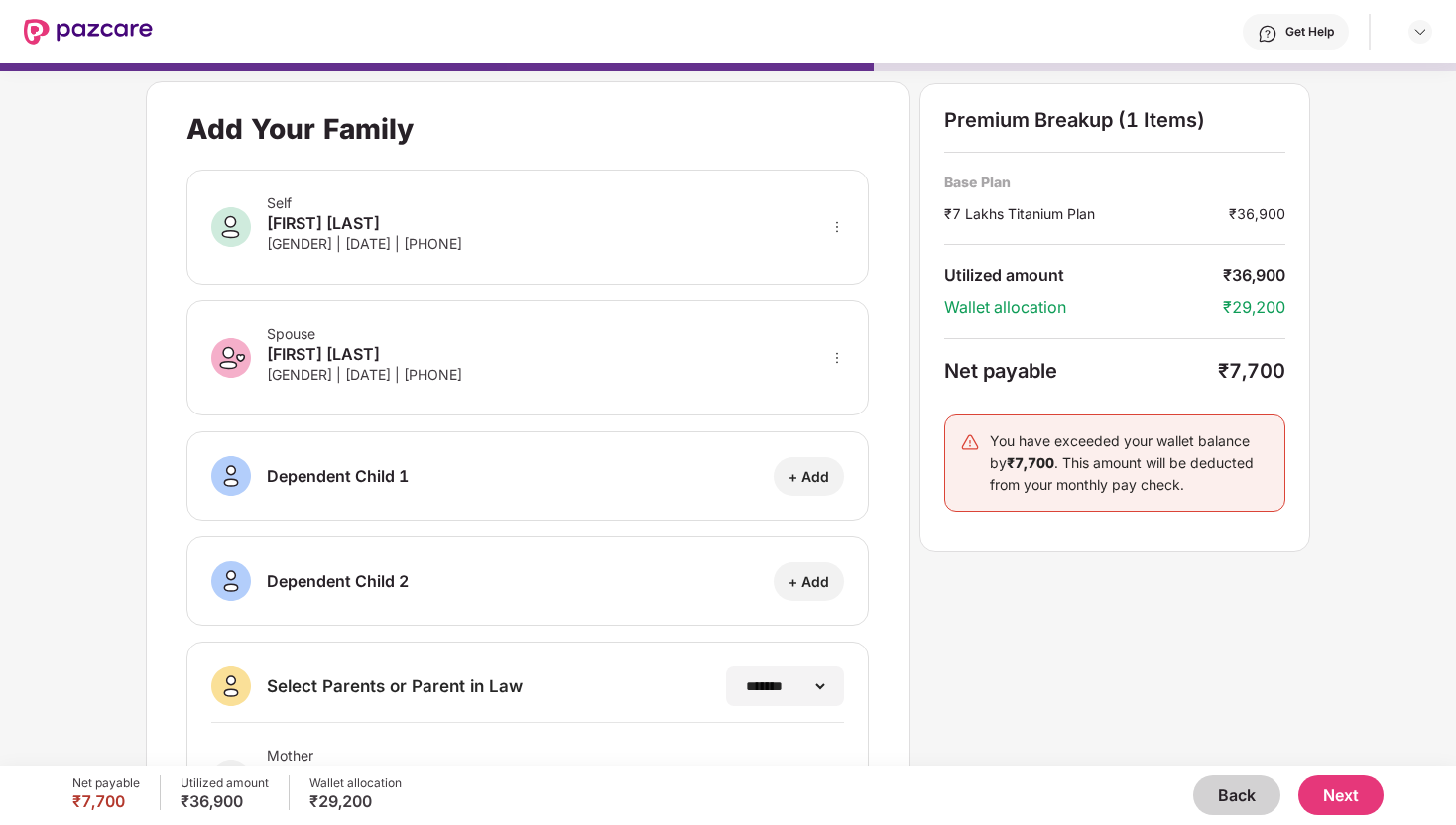 click on "Back" at bounding box center [1237, 795] 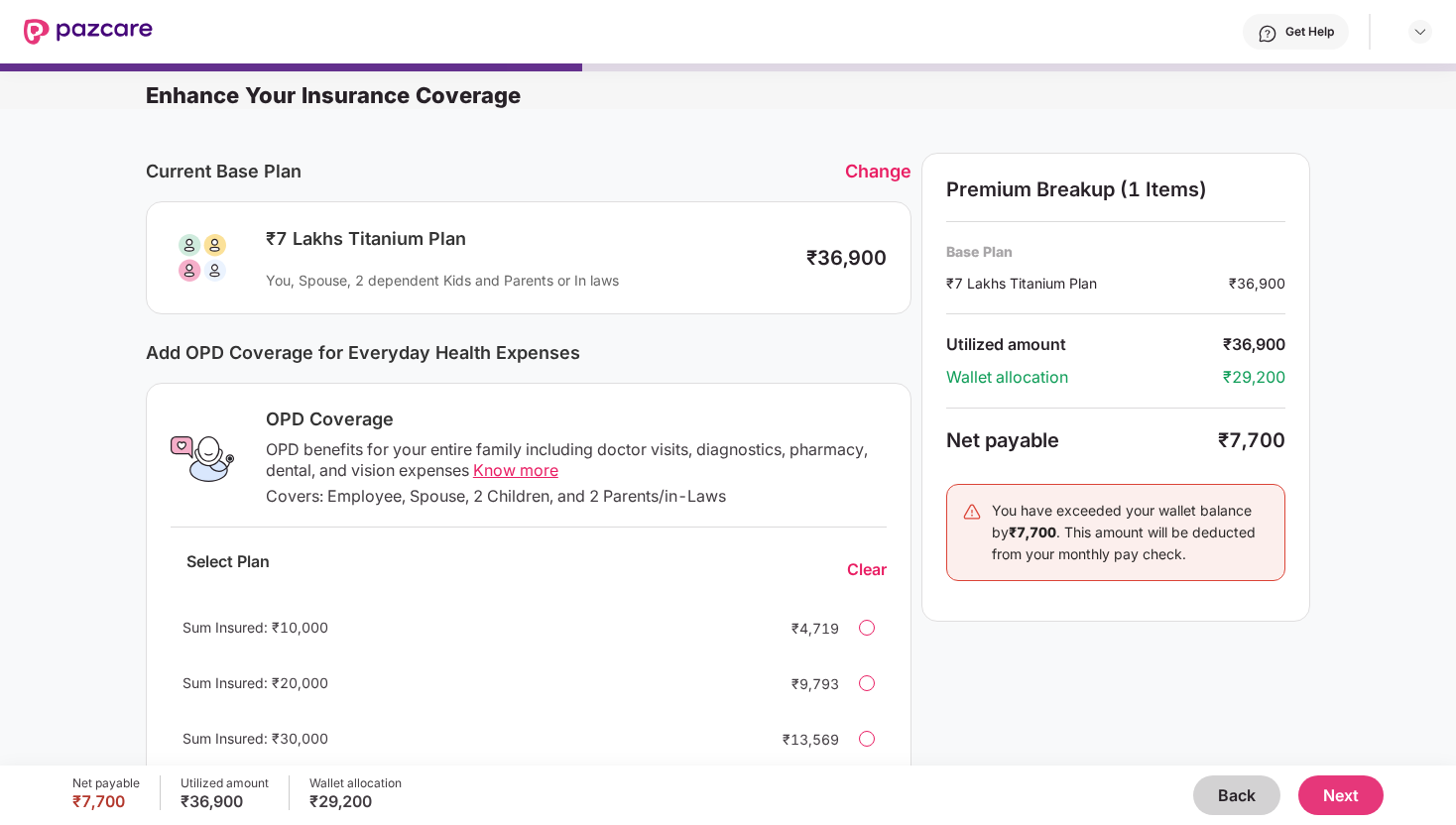 click on "Back" at bounding box center (1237, 795) 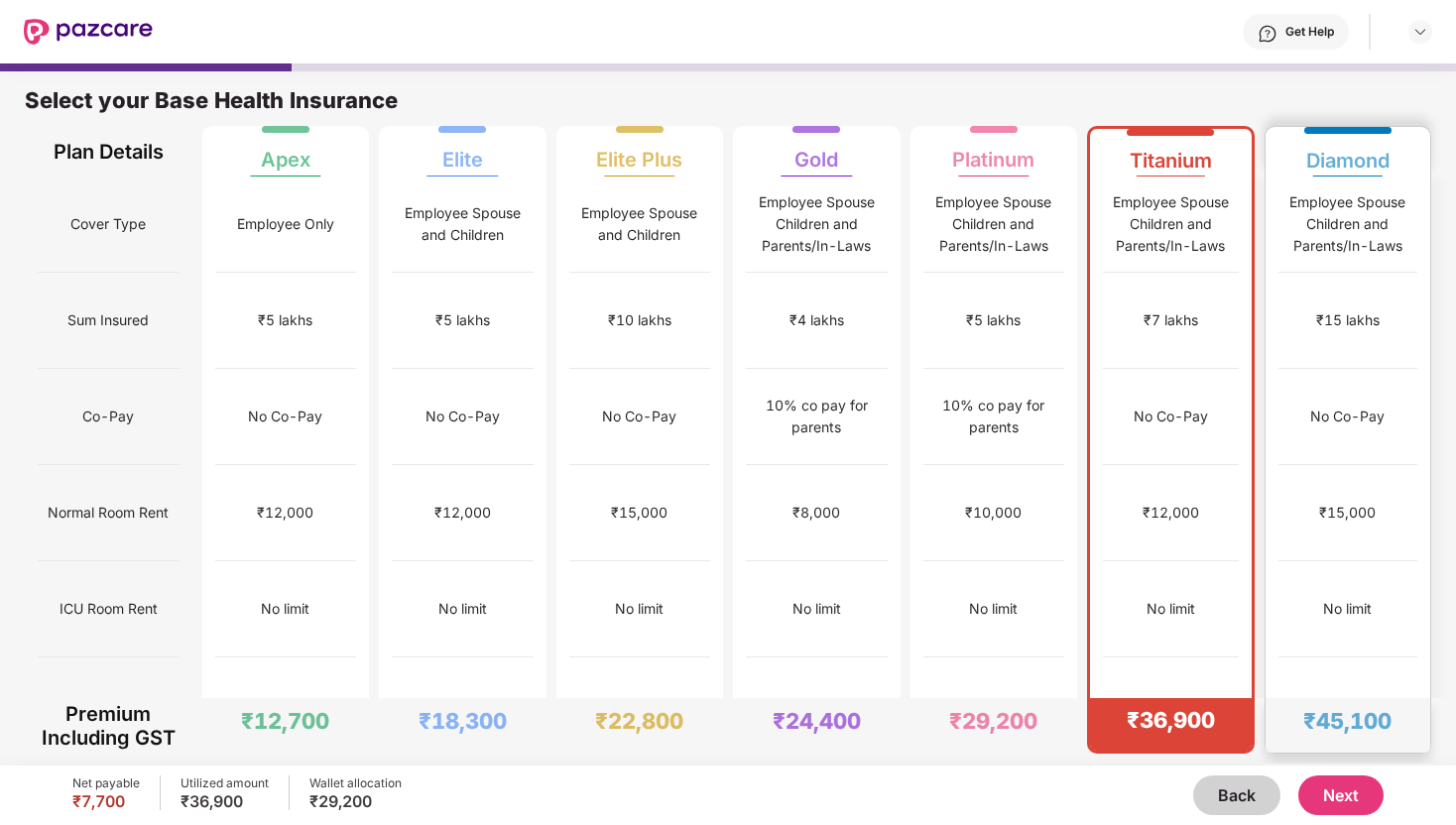 click on "₹15,000" at bounding box center (1348, 513) 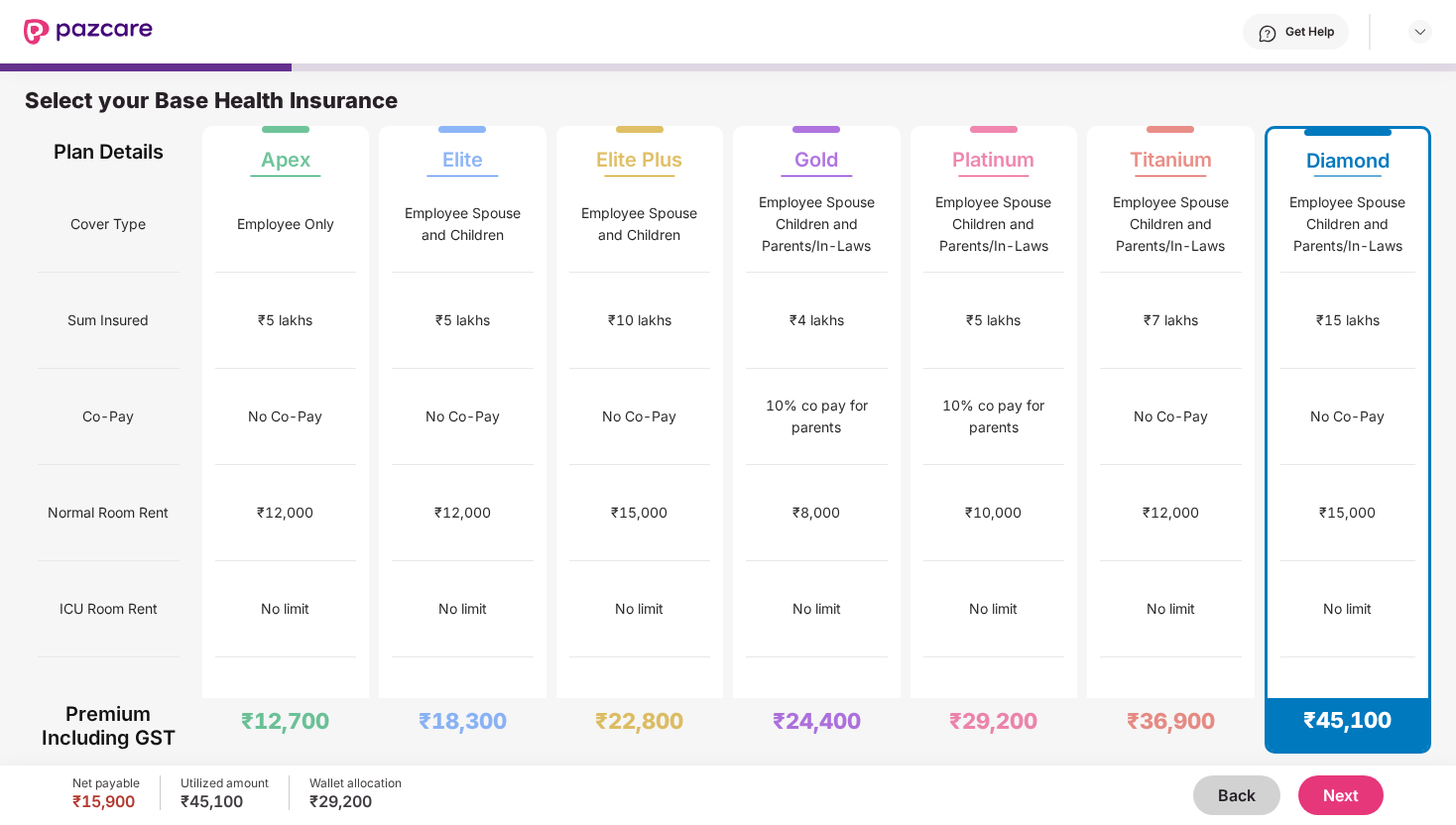 click on "Back   Next" at bounding box center (892, 795) 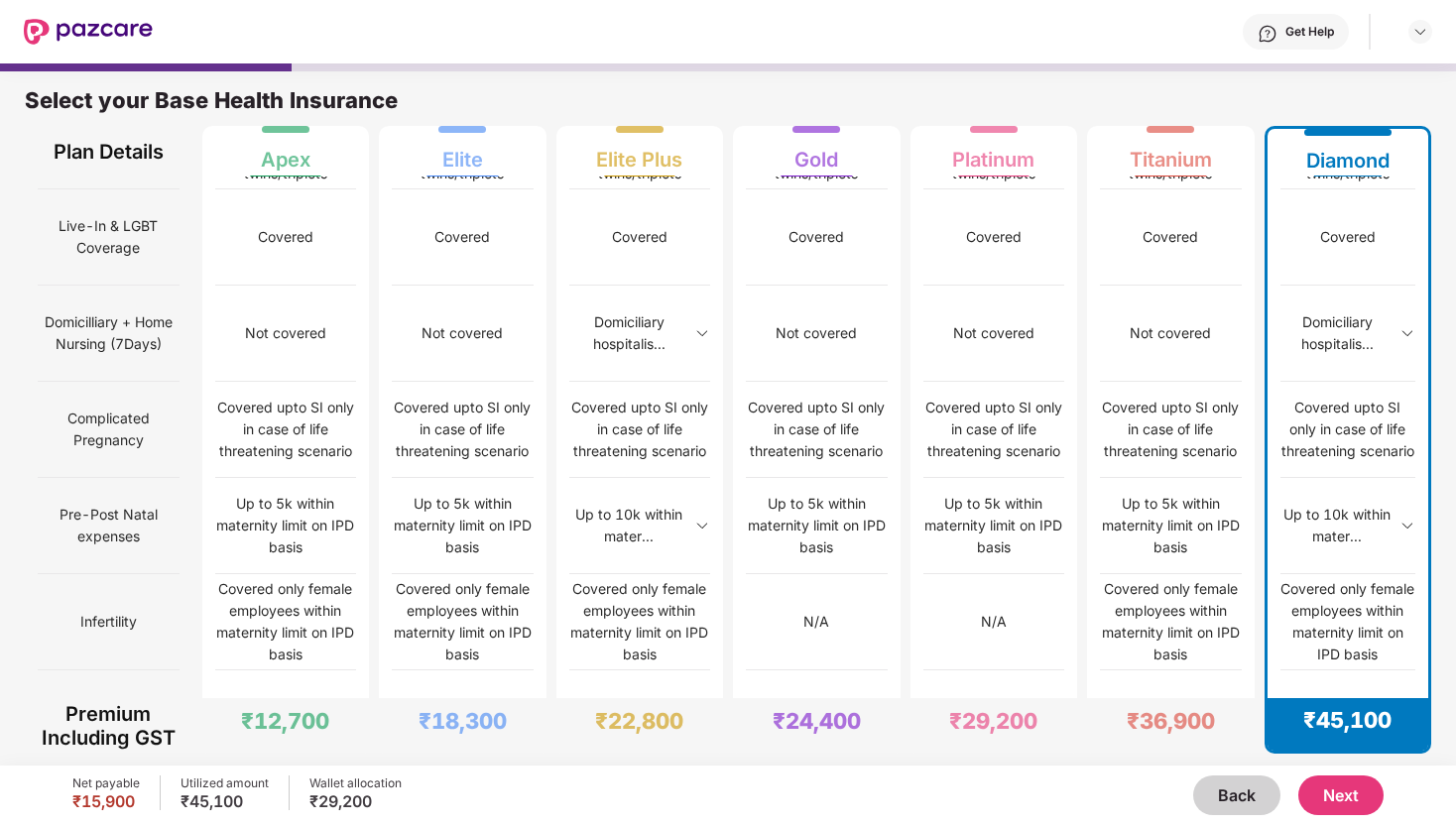 scroll, scrollTop: 1046, scrollLeft: 0, axis: vertical 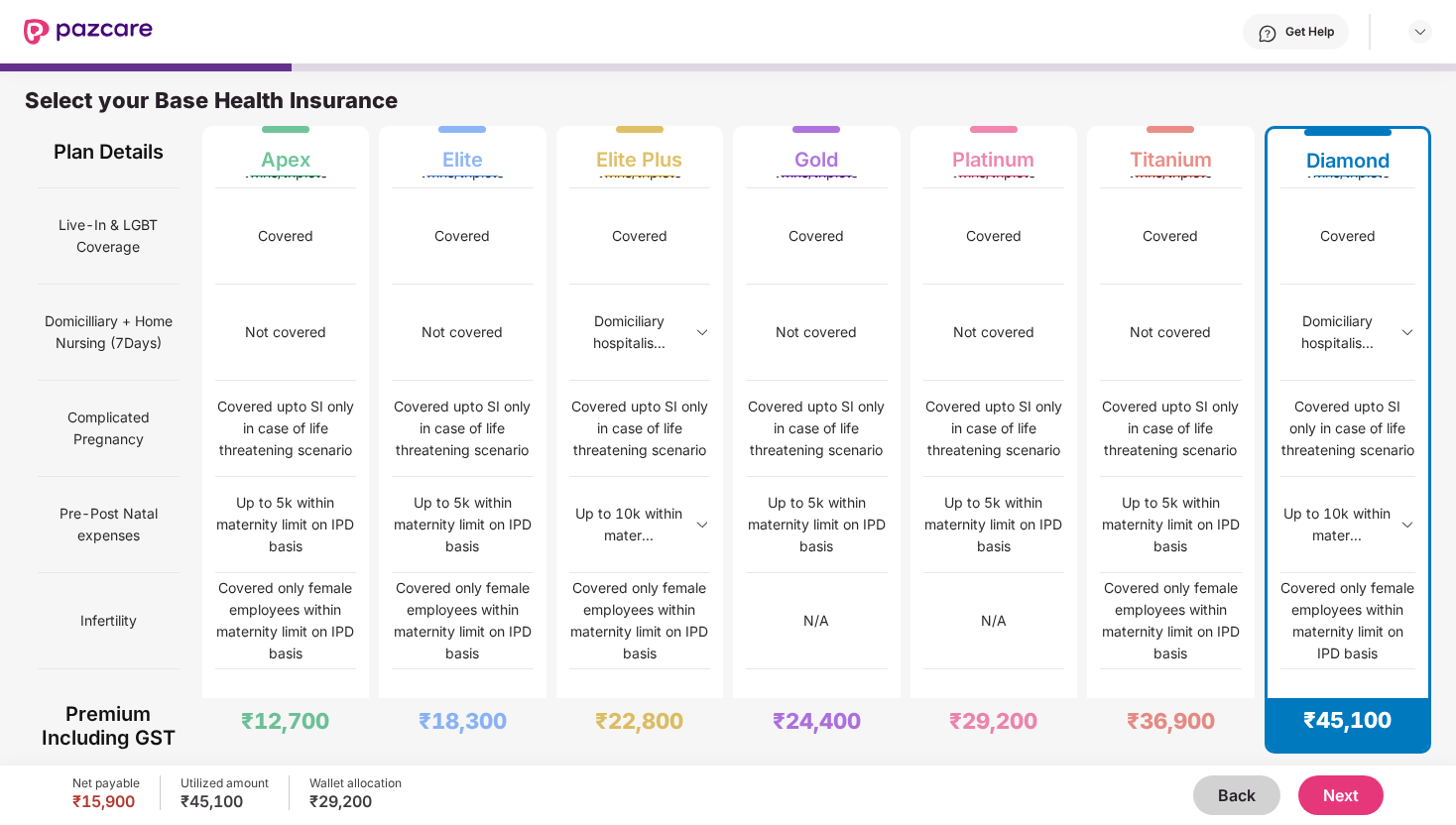 click at bounding box center (1407, 332) 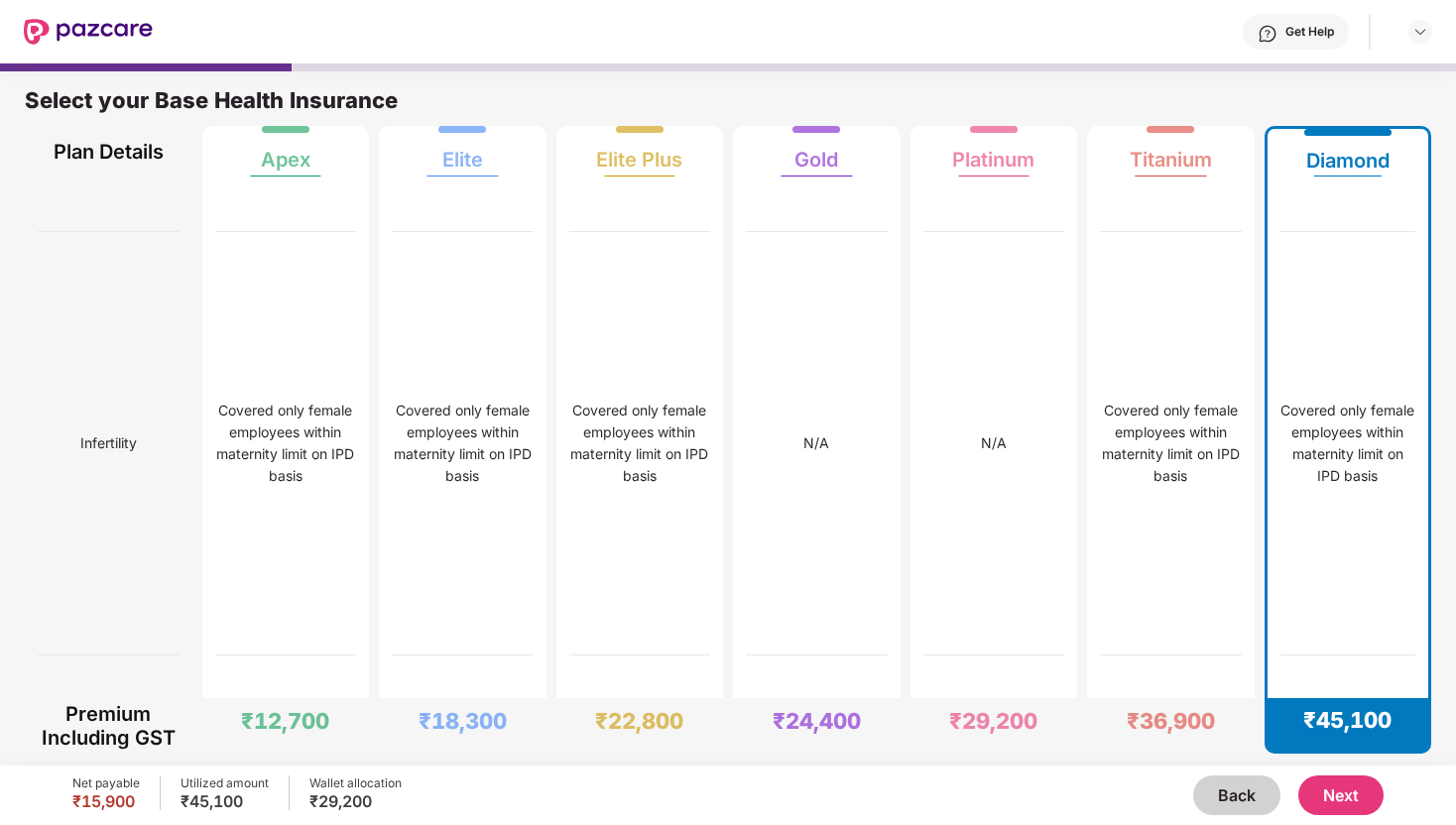 scroll, scrollTop: 6317, scrollLeft: 0, axis: vertical 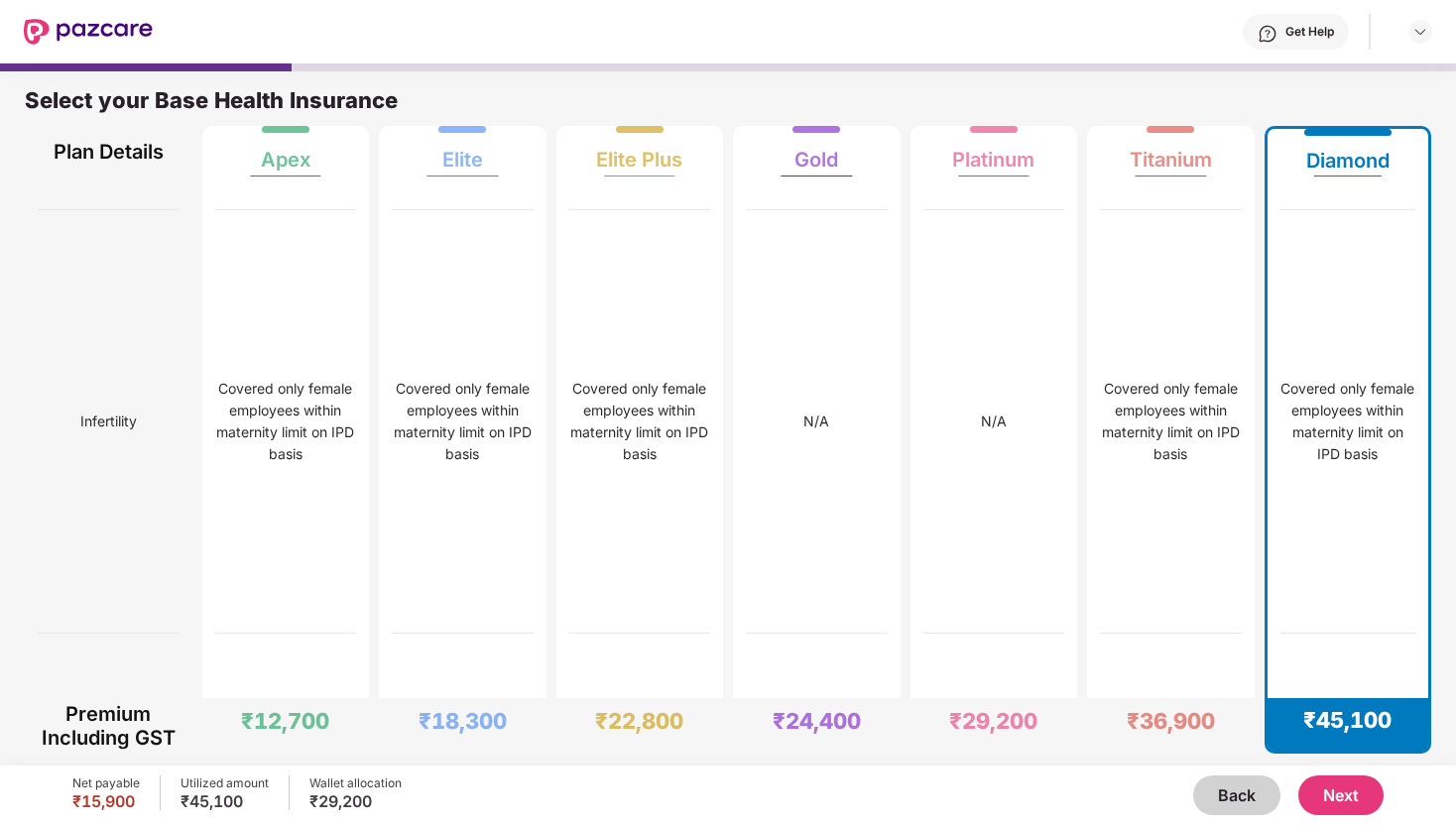 click at bounding box center [1407, -2] 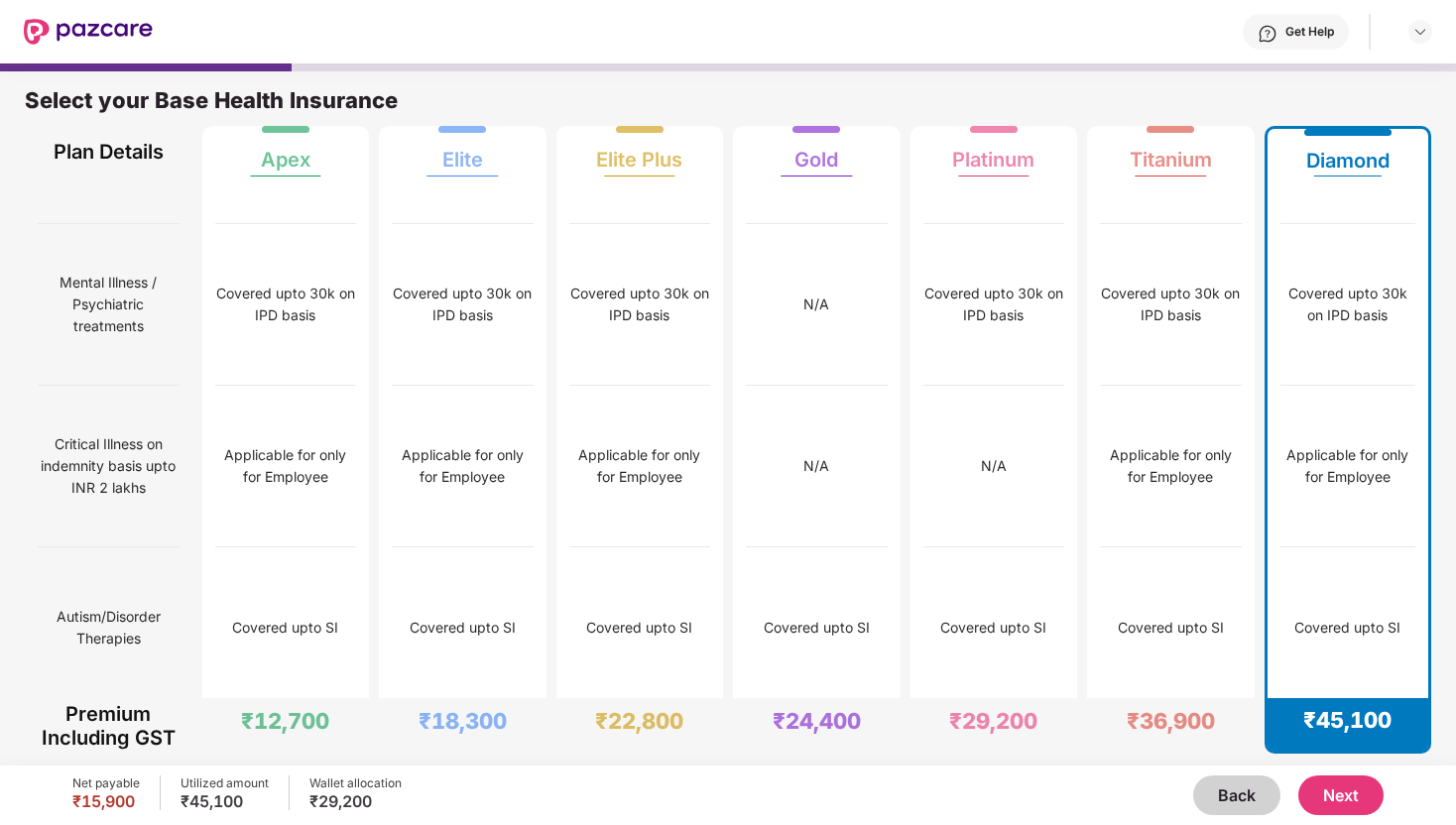 scroll, scrollTop: 3519, scrollLeft: 0, axis: vertical 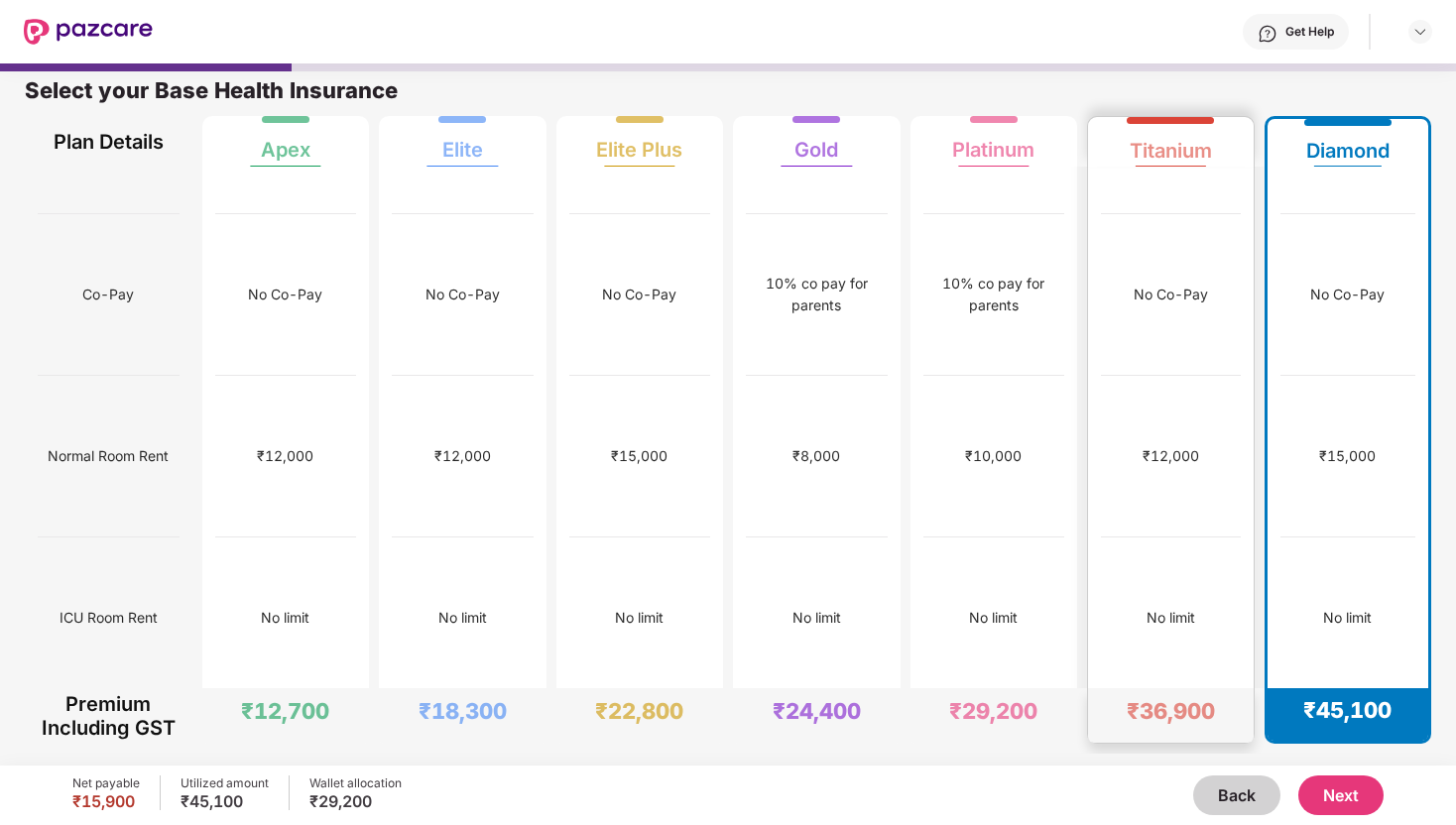 click on "No limit" at bounding box center [1170, 618] 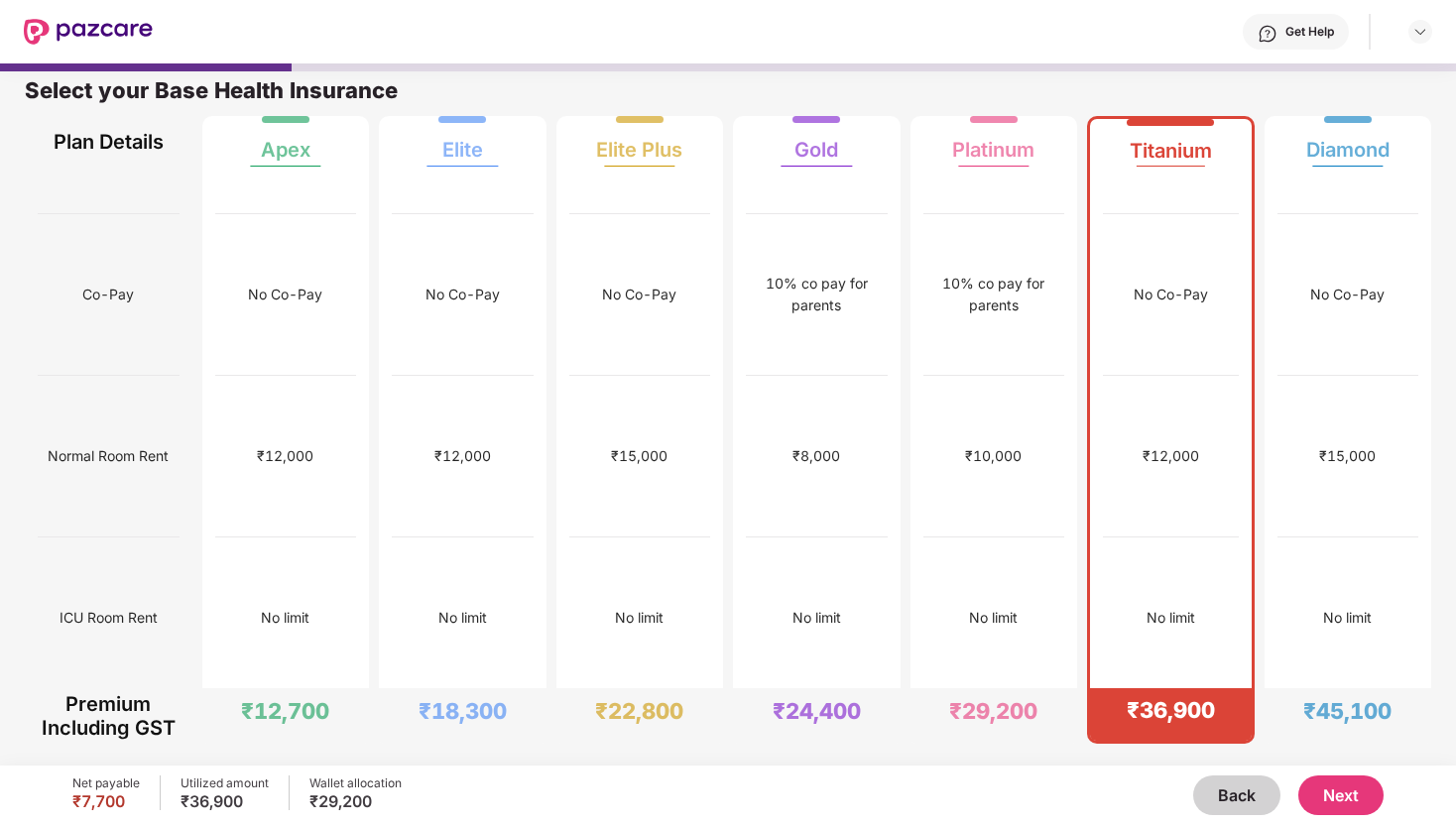 click on "Next" at bounding box center (1341, 795) 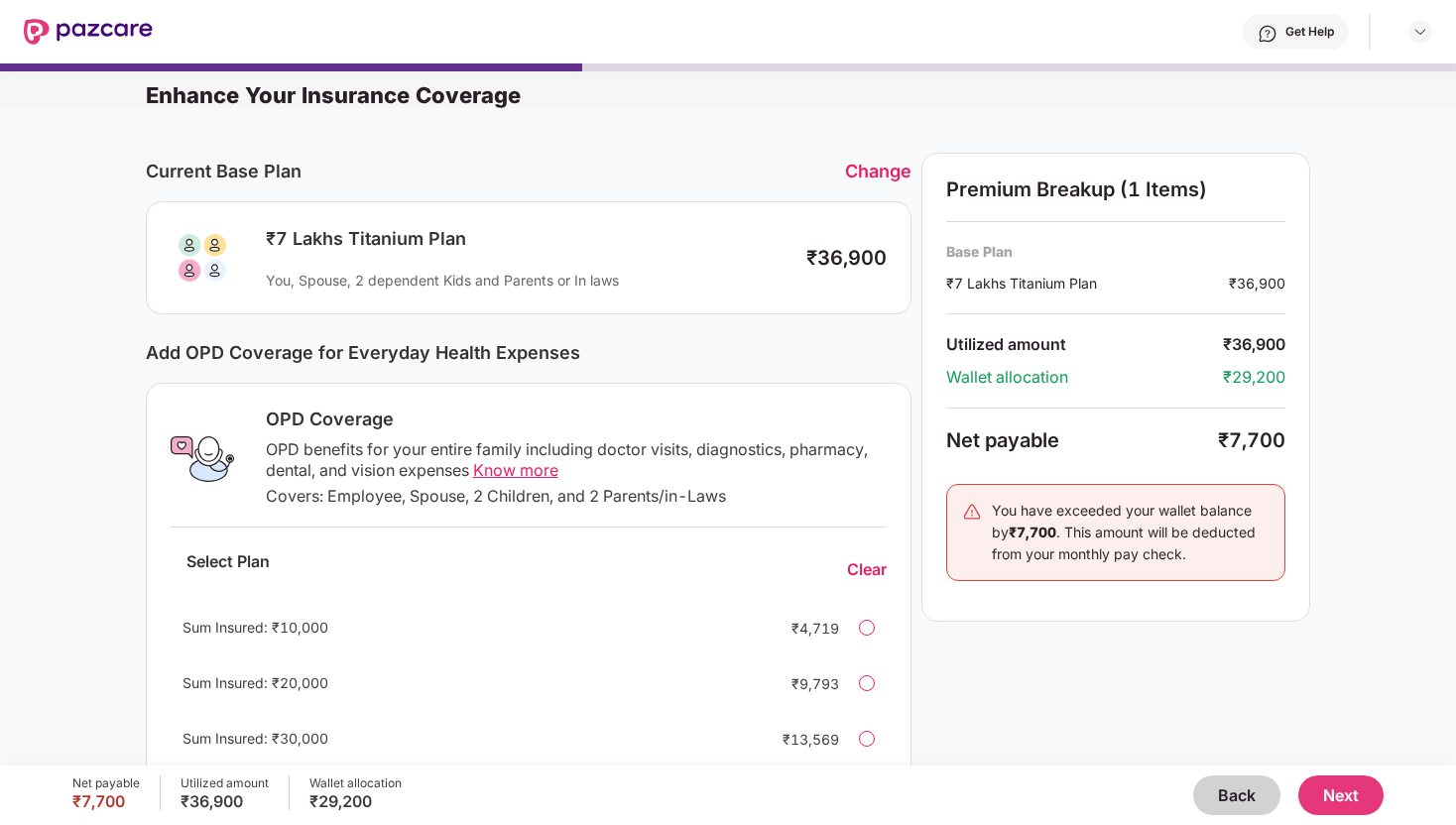 click on "Next" at bounding box center [1341, 795] 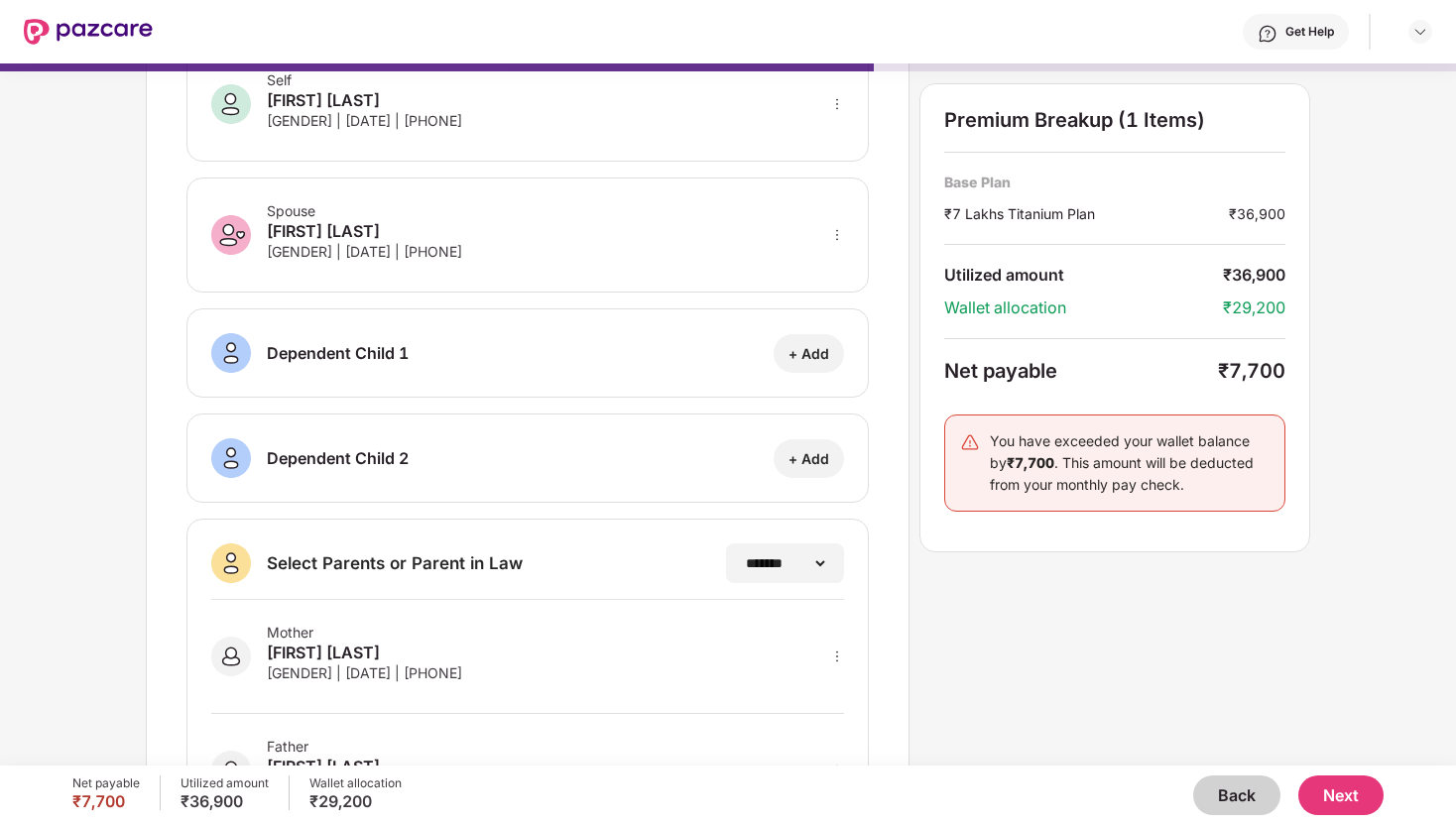scroll, scrollTop: 231, scrollLeft: 0, axis: vertical 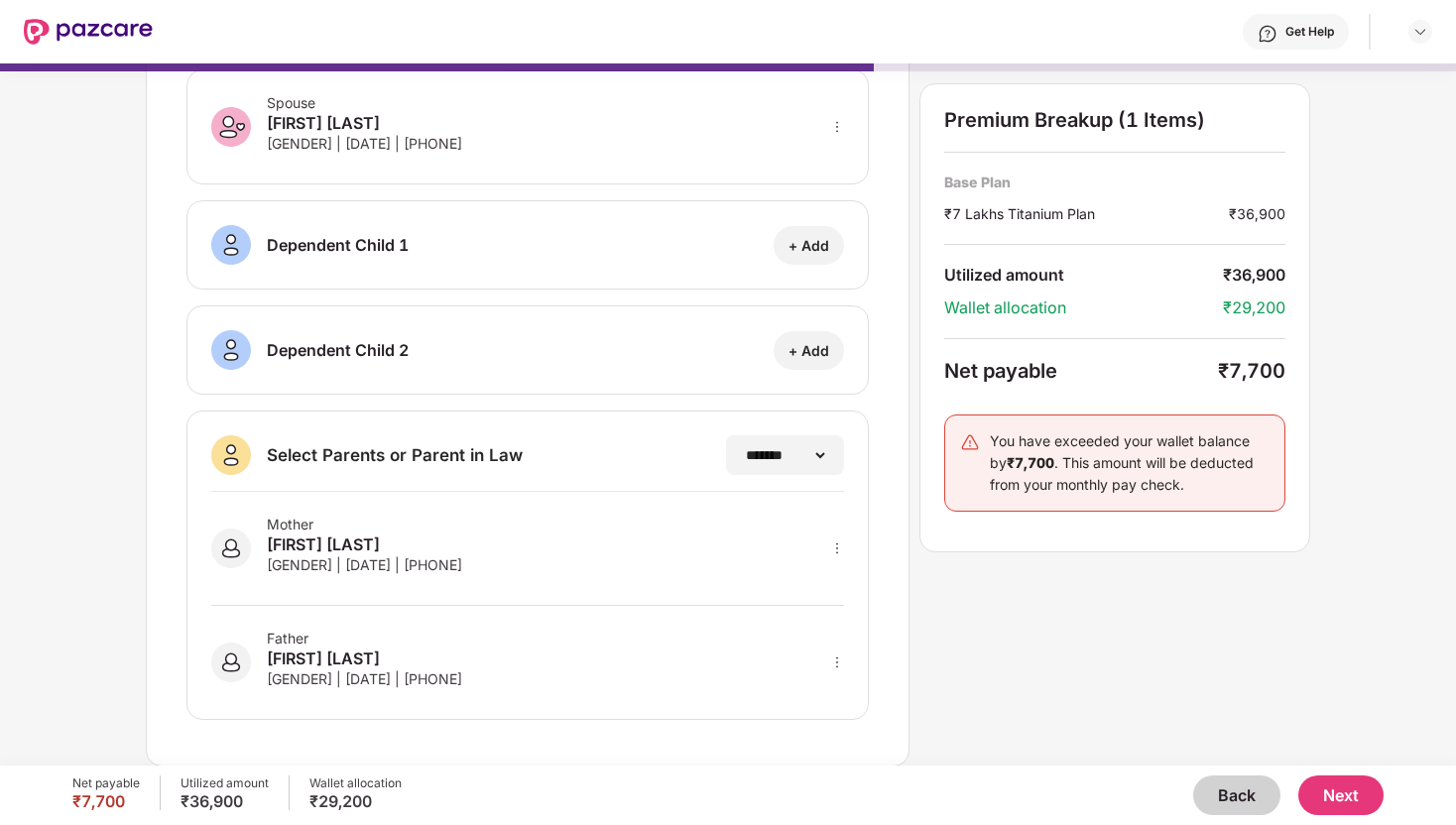 click on "Next" at bounding box center [1341, 795] 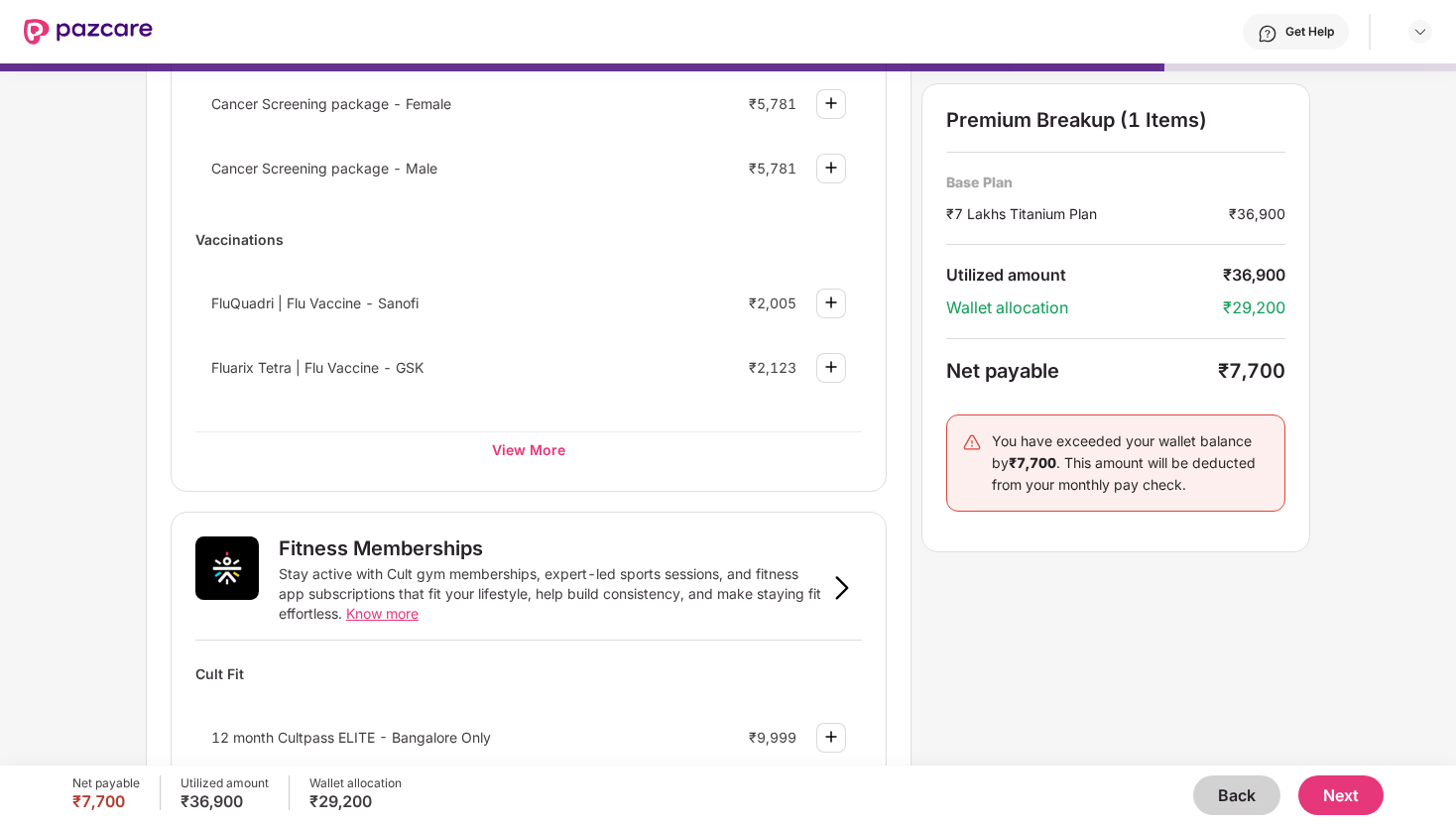 scroll, scrollTop: 357, scrollLeft: 0, axis: vertical 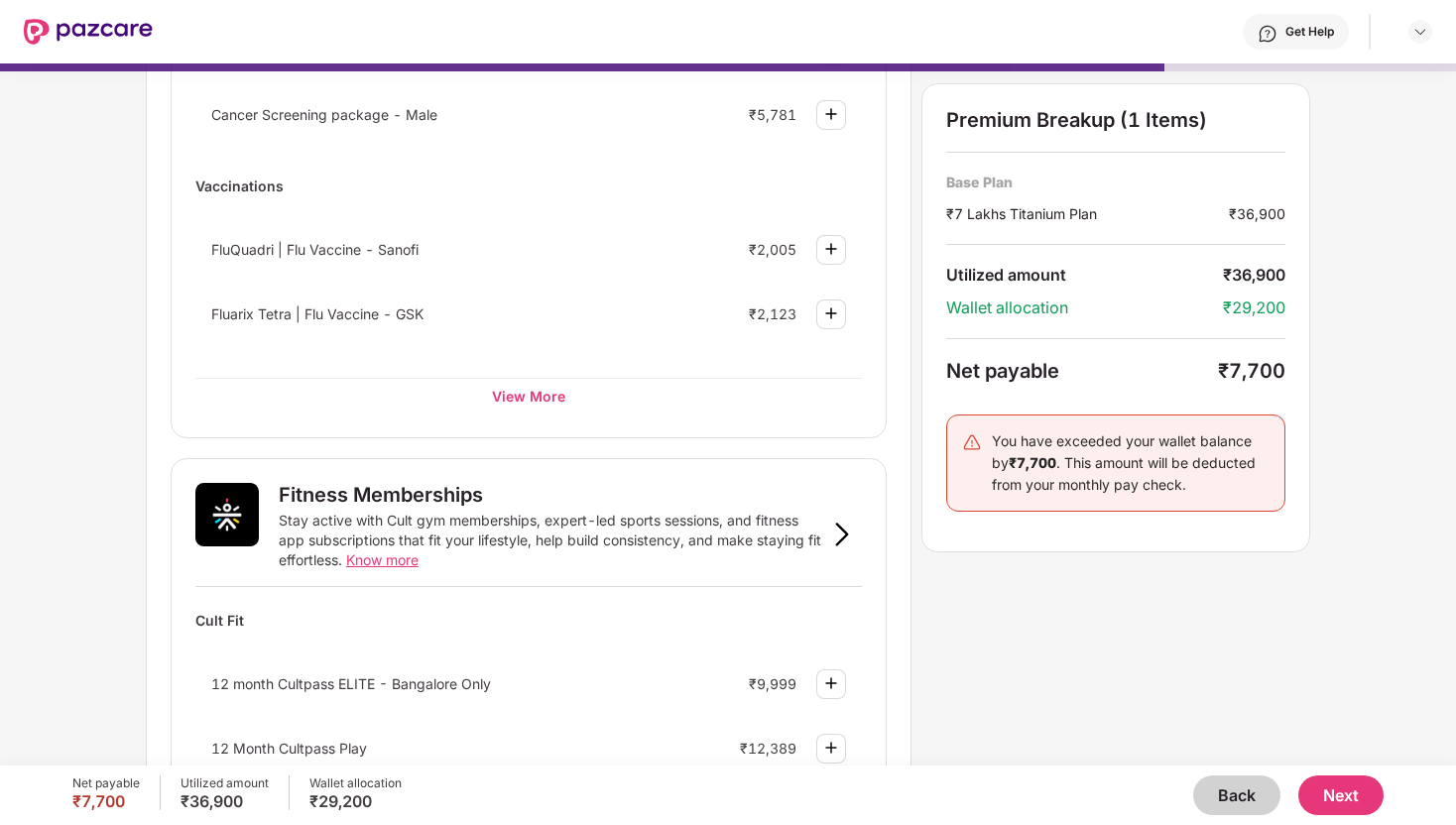 click on "Next" at bounding box center [1341, 795] 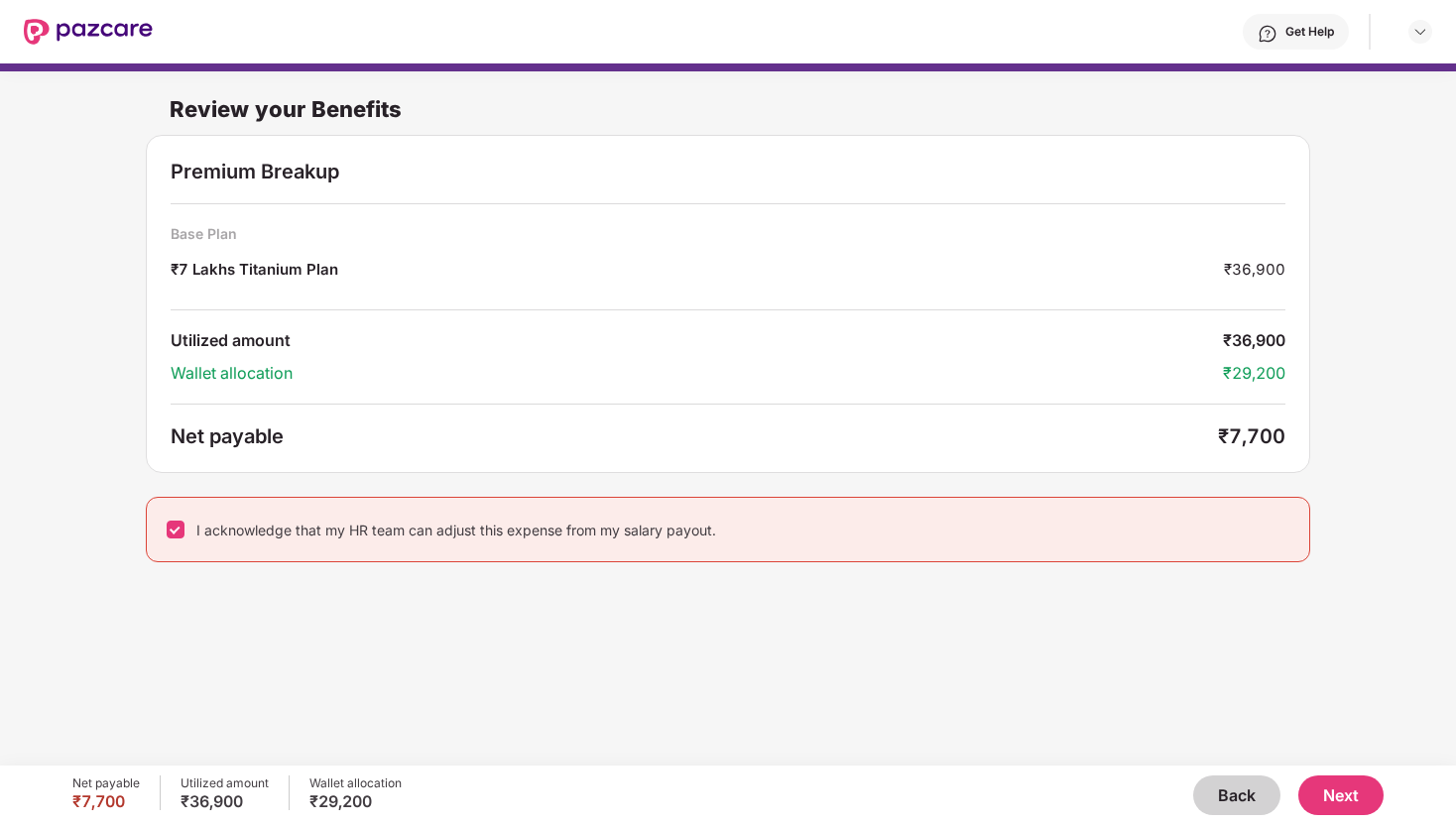 click on "Next" at bounding box center [1341, 795] 